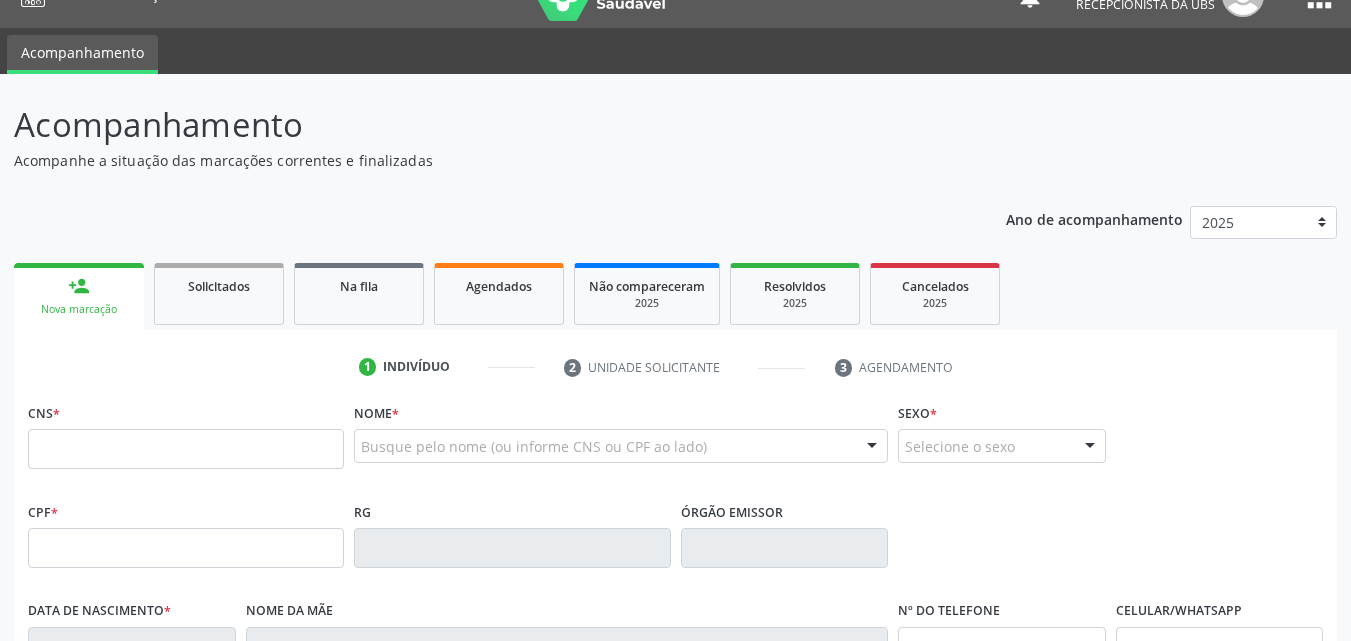 scroll, scrollTop: 100, scrollLeft: 0, axis: vertical 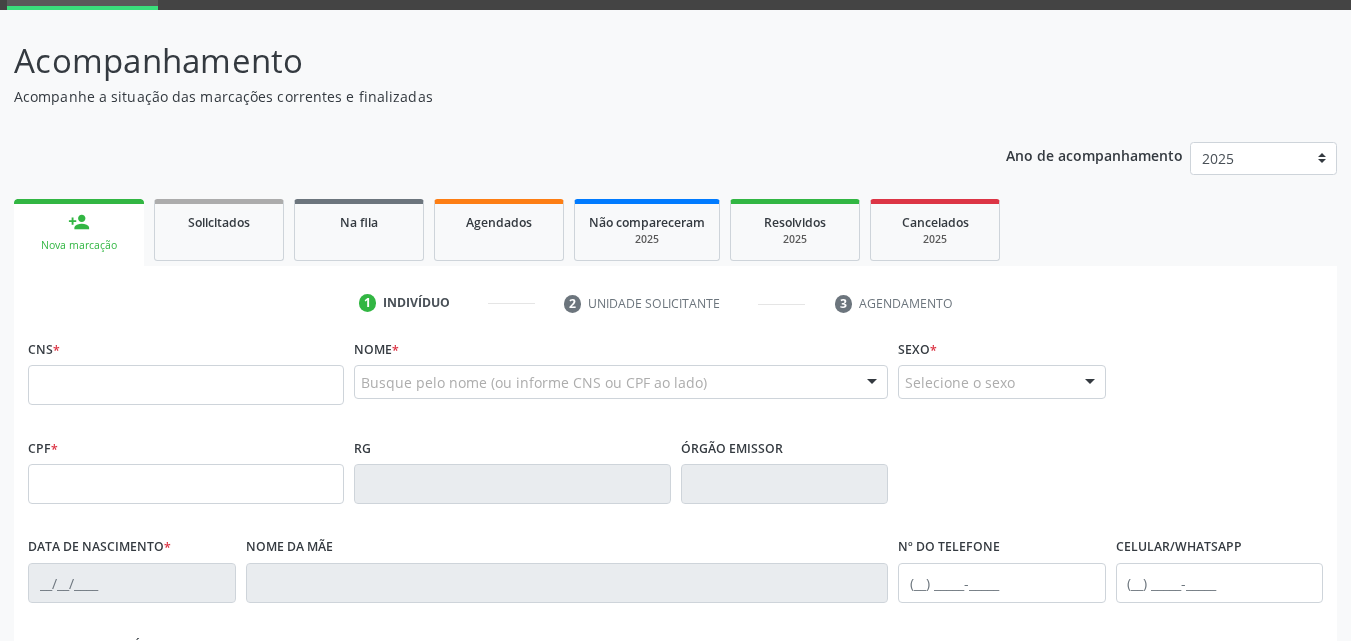 click at bounding box center (186, 385) 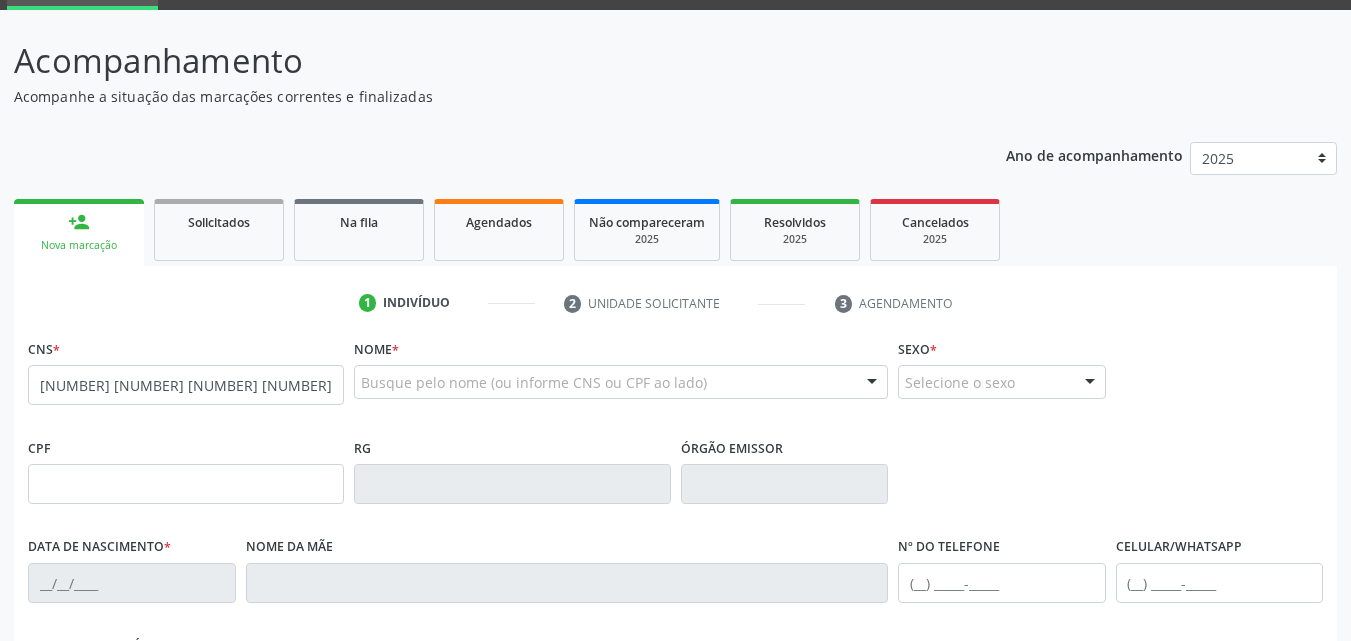 type on "[NUMBER] [NUMBER] [NUMBER] [NUMBER]" 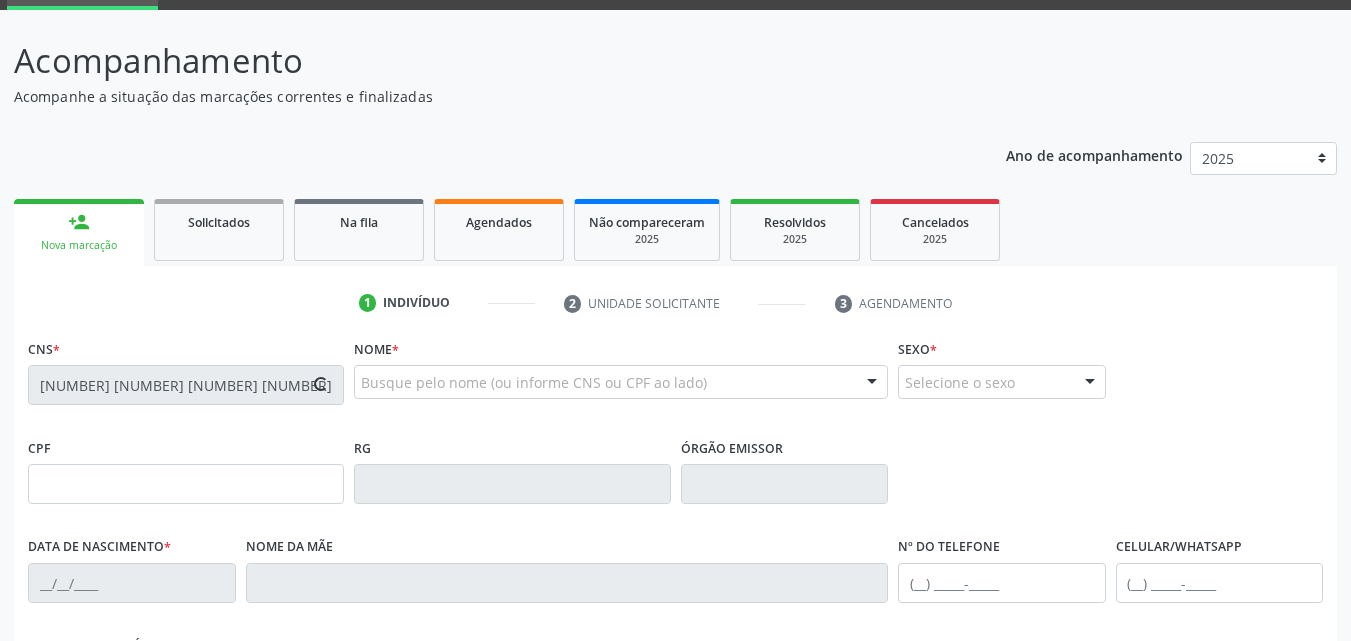 type on "[NUMBER].[NUMBER].[NUMBER]-[NUMBER]" 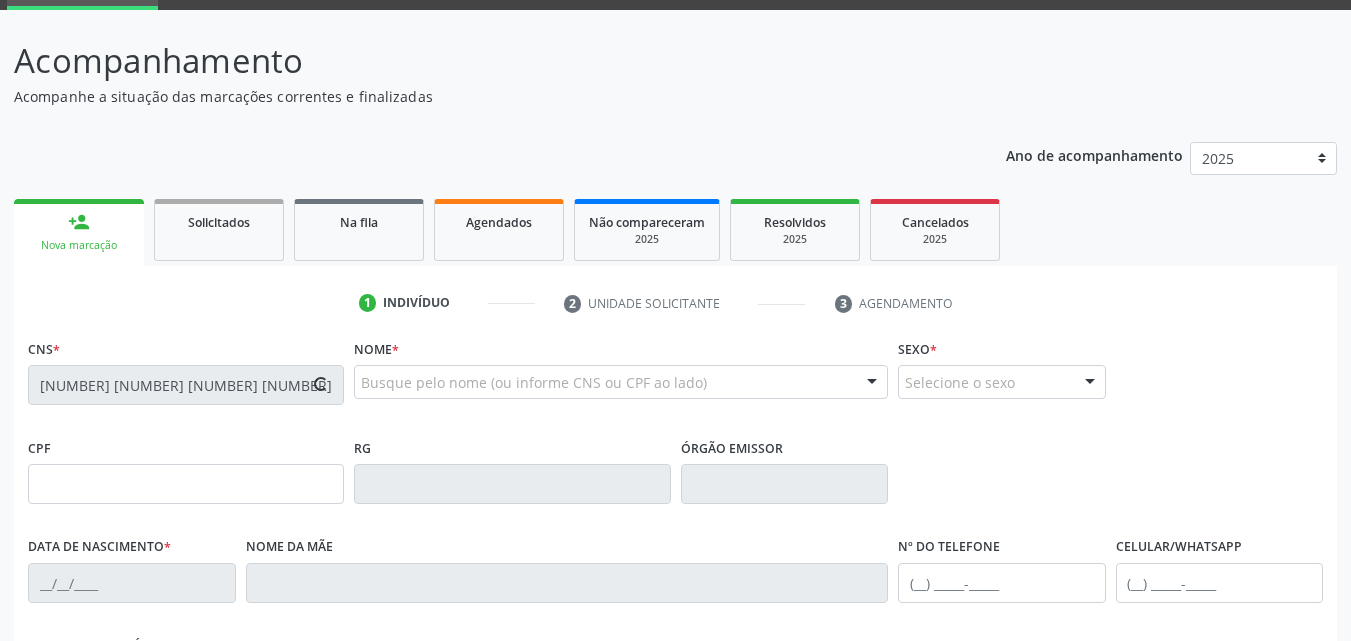 type on "[DATE]" 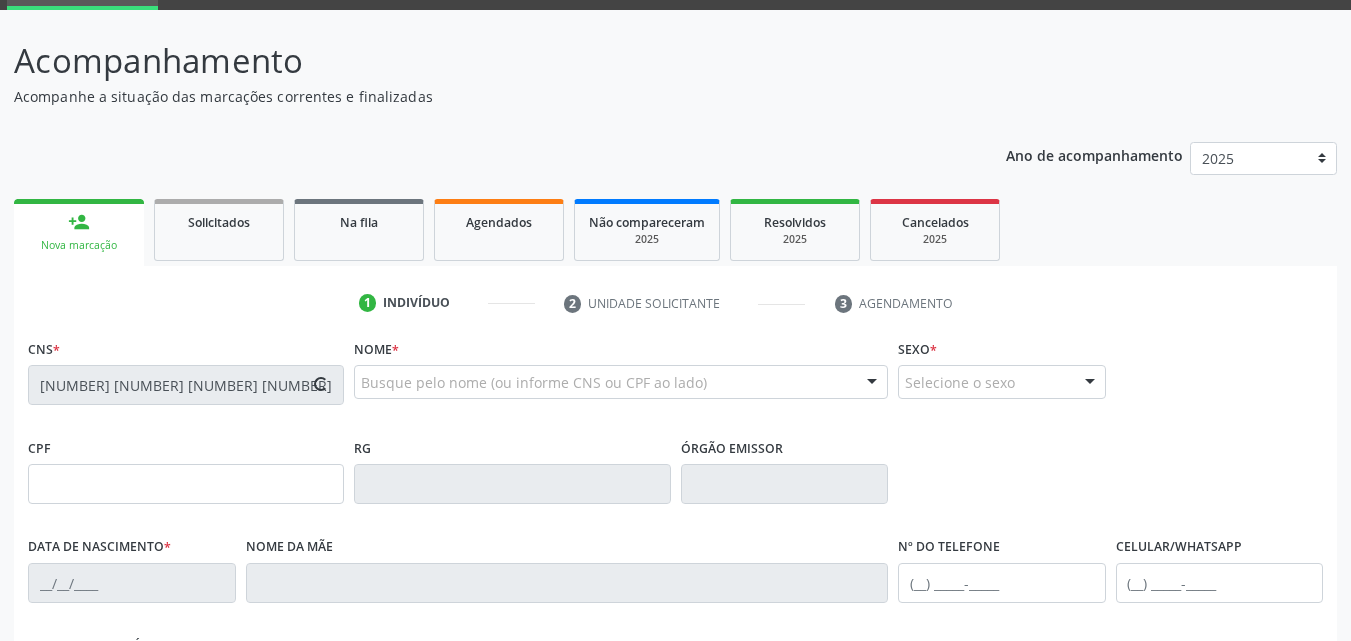 type on "([PHONE])" 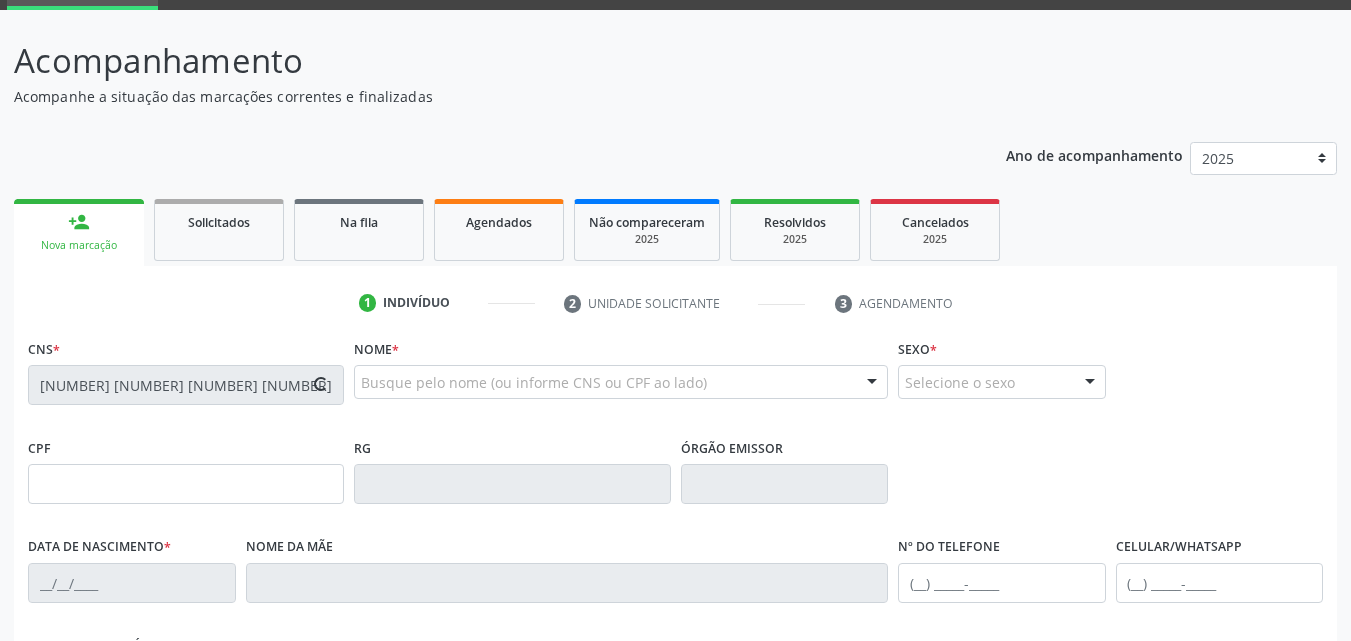 type on "3" 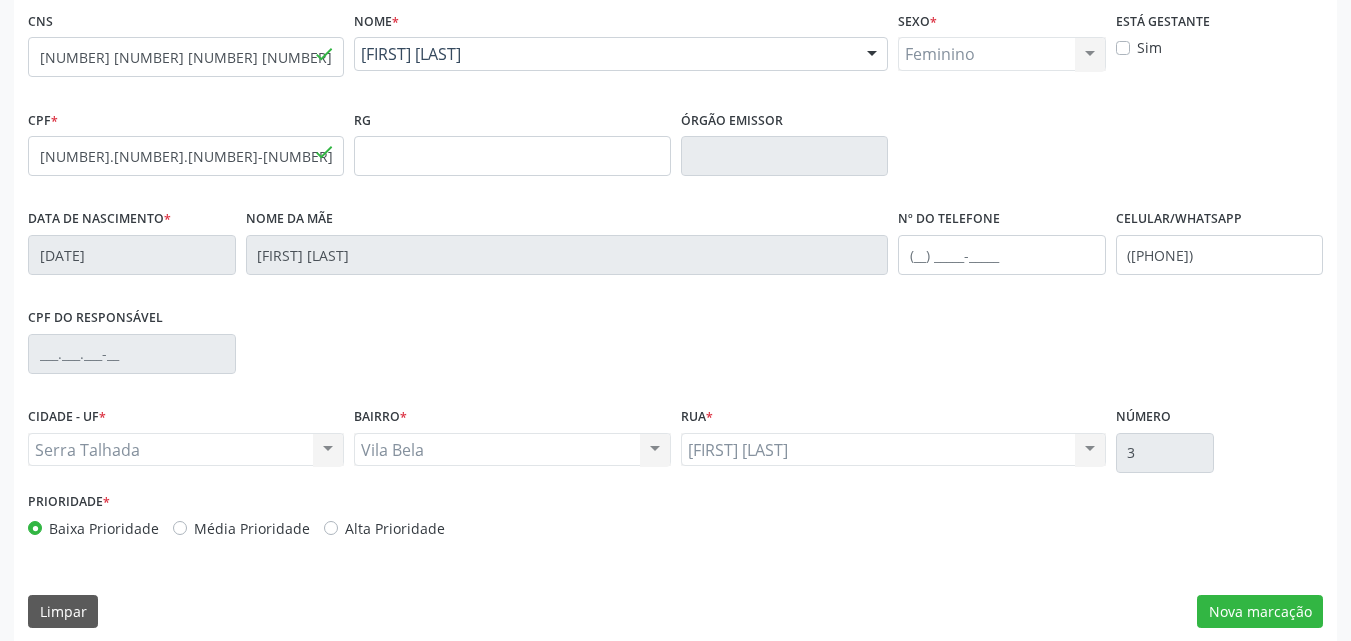 scroll, scrollTop: 443, scrollLeft: 0, axis: vertical 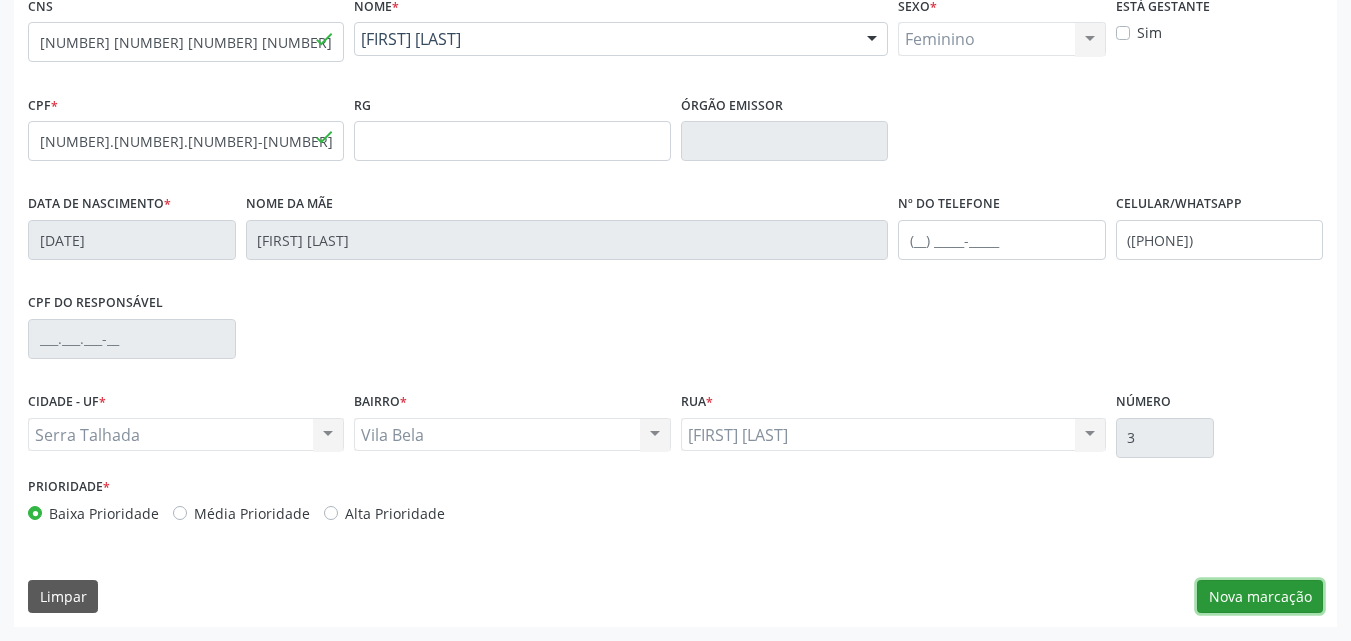 click on "Nova marcação" at bounding box center (1260, 597) 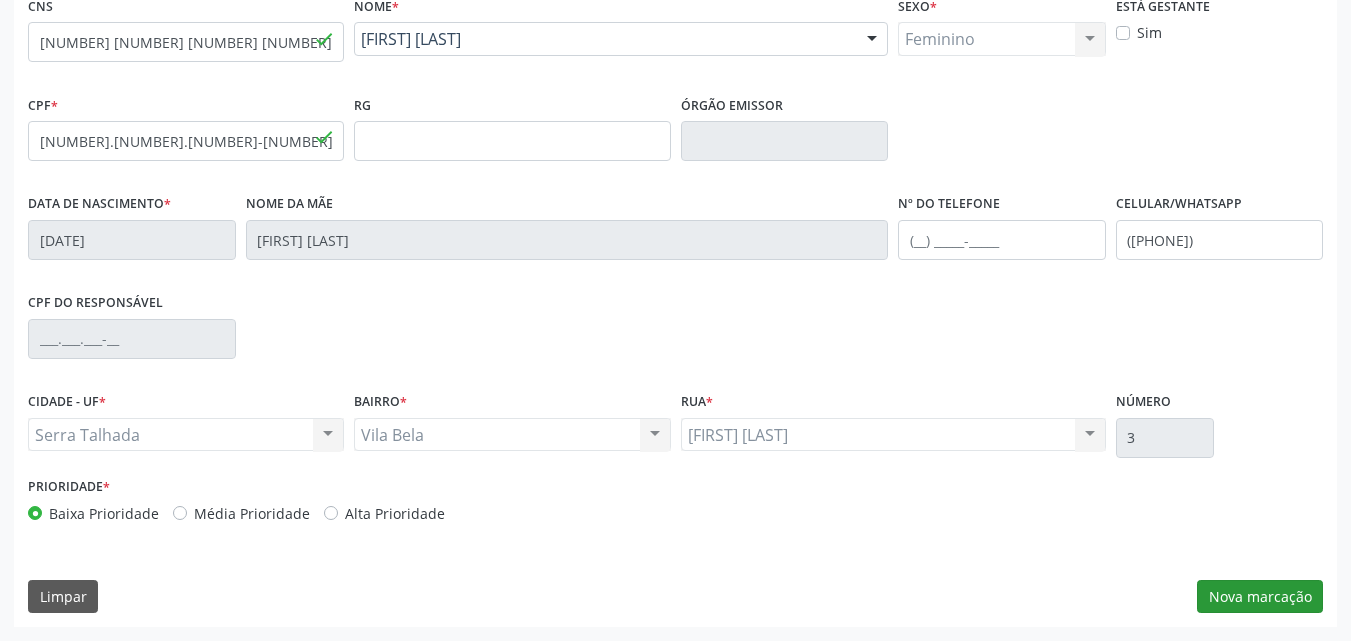 scroll, scrollTop: 265, scrollLeft: 0, axis: vertical 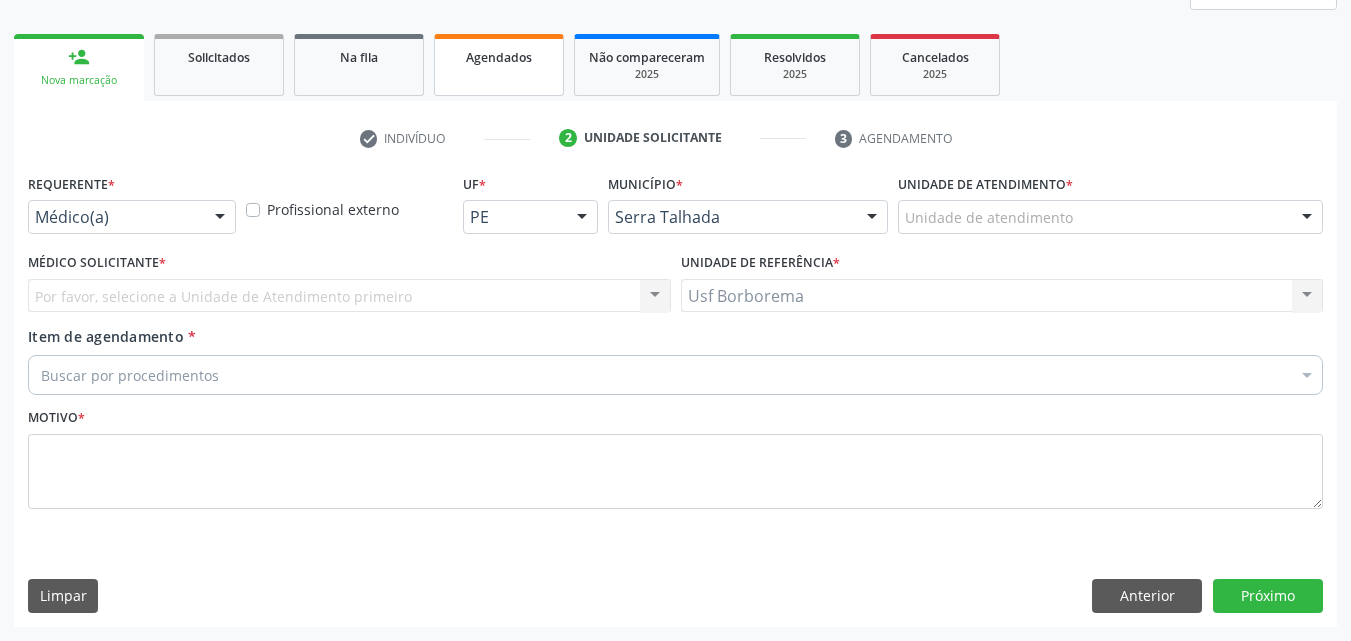 click on "Agendados" at bounding box center [499, 65] 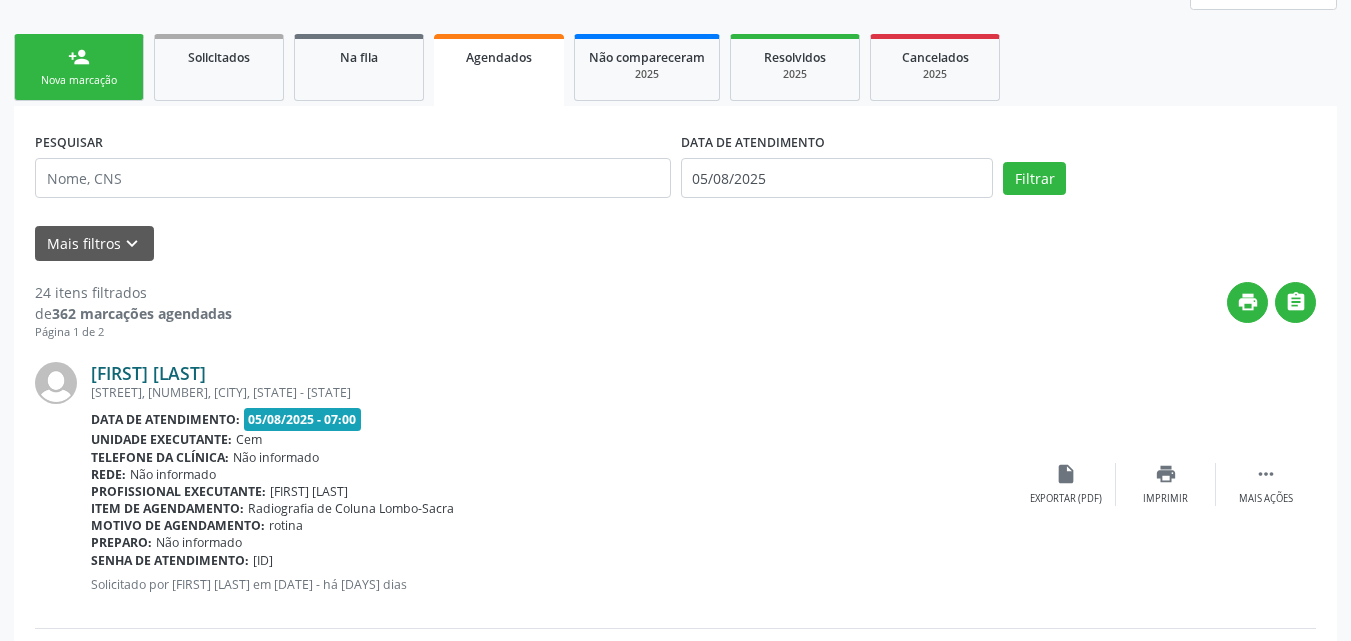 scroll, scrollTop: 165, scrollLeft: 0, axis: vertical 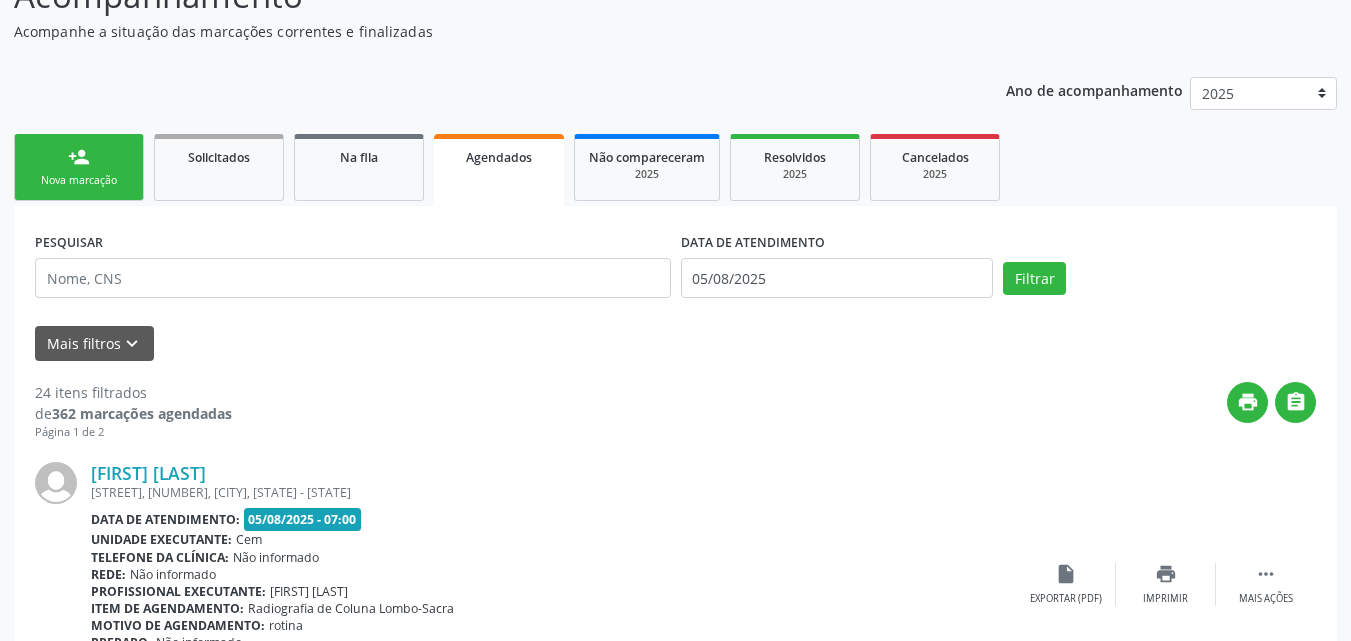 click on "Nova marcação" at bounding box center [79, 180] 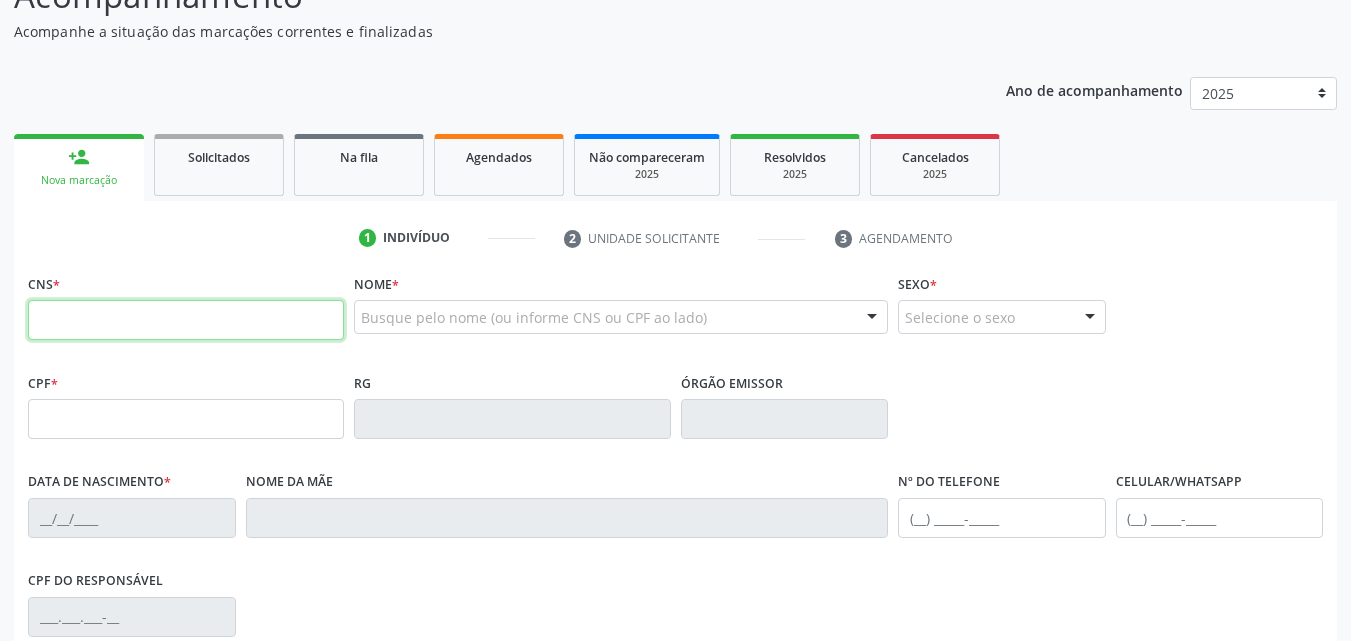 click at bounding box center (186, 320) 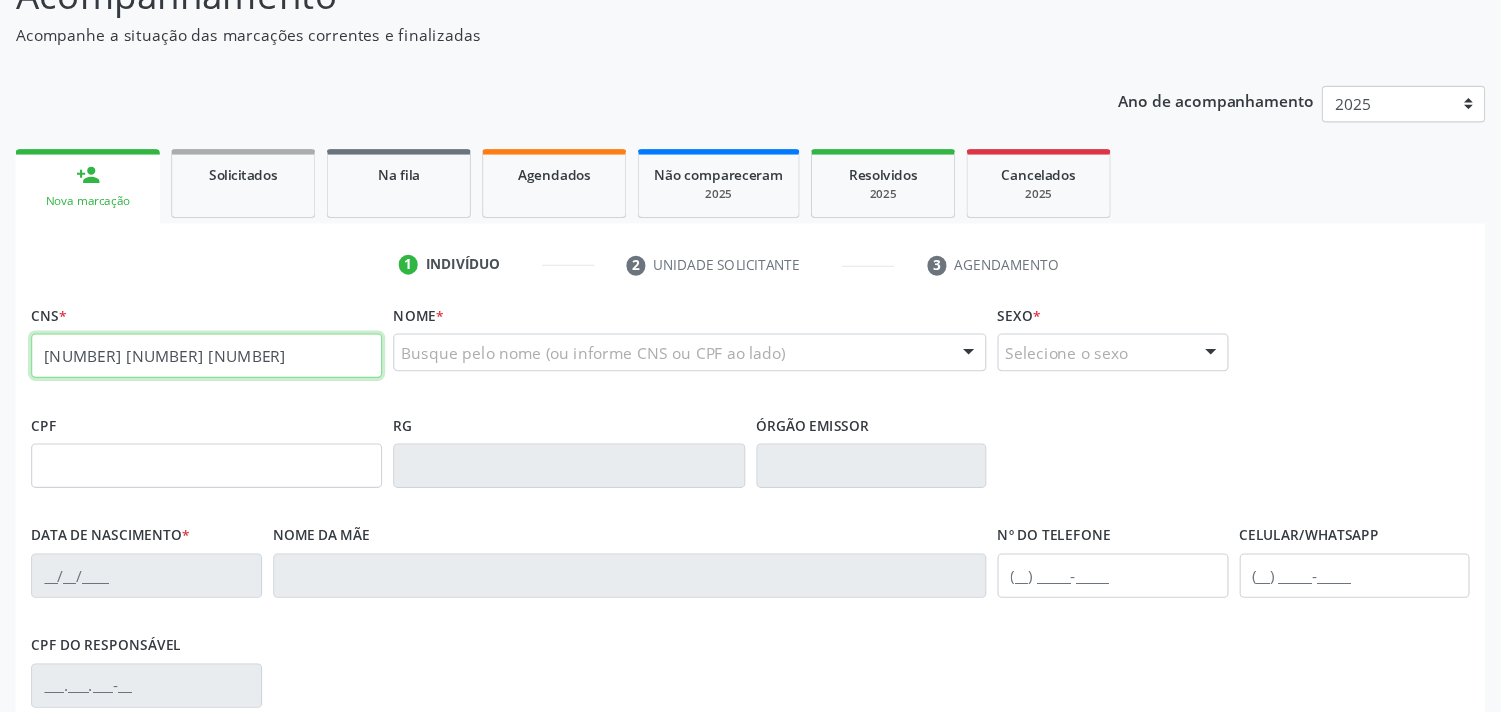 scroll, scrollTop: 165, scrollLeft: 0, axis: vertical 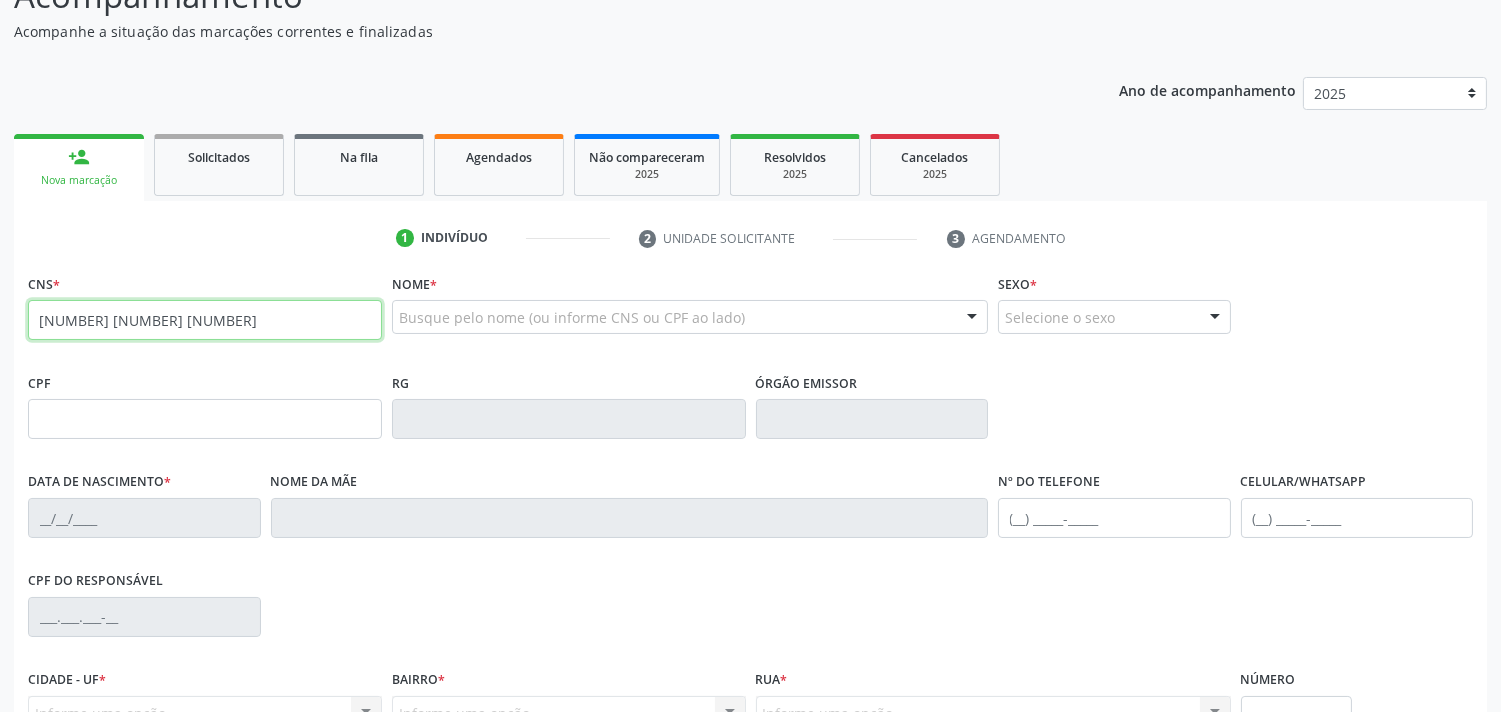 click on "[NUMBER] [NUMBER] [NUMBER]" at bounding box center [205, 320] 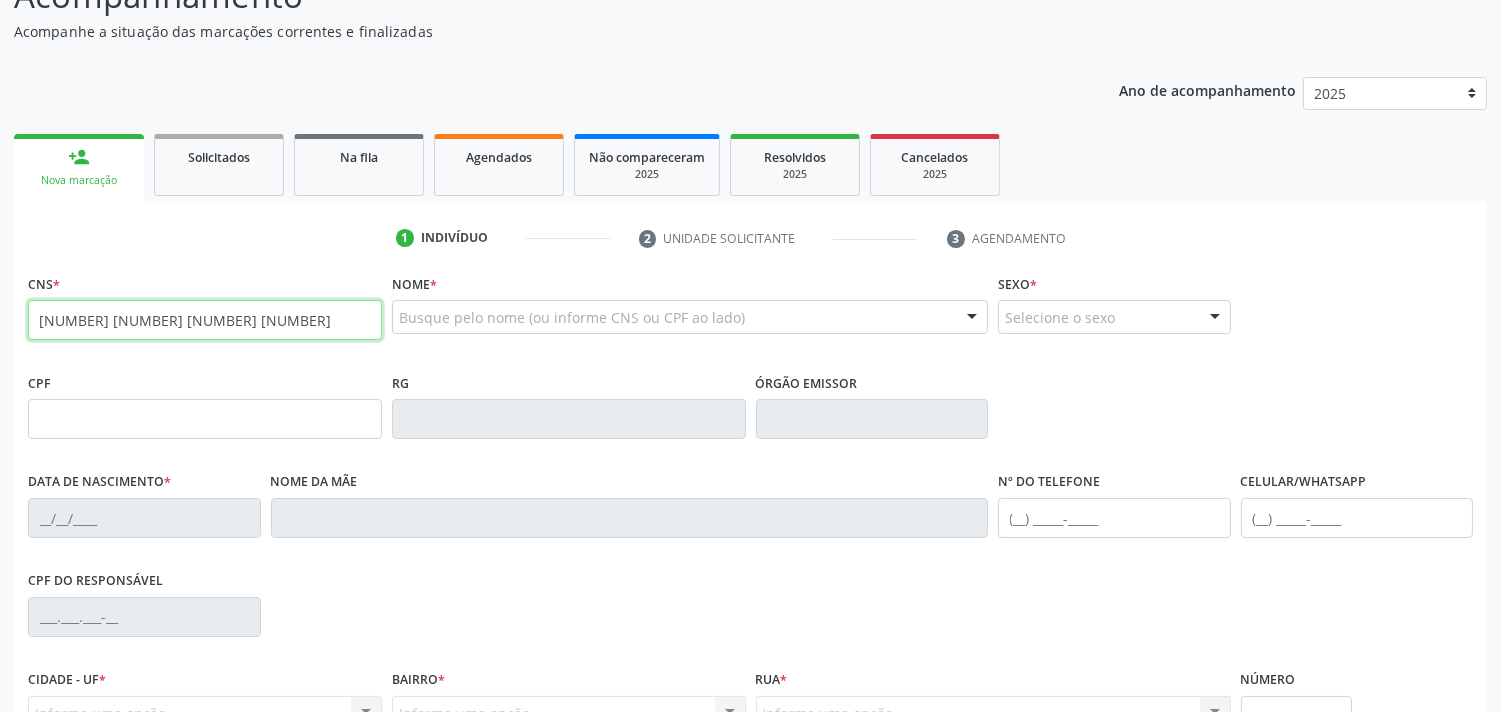 type on "[NUMBER] [NUMBER] [NUMBER] [NUMBER]" 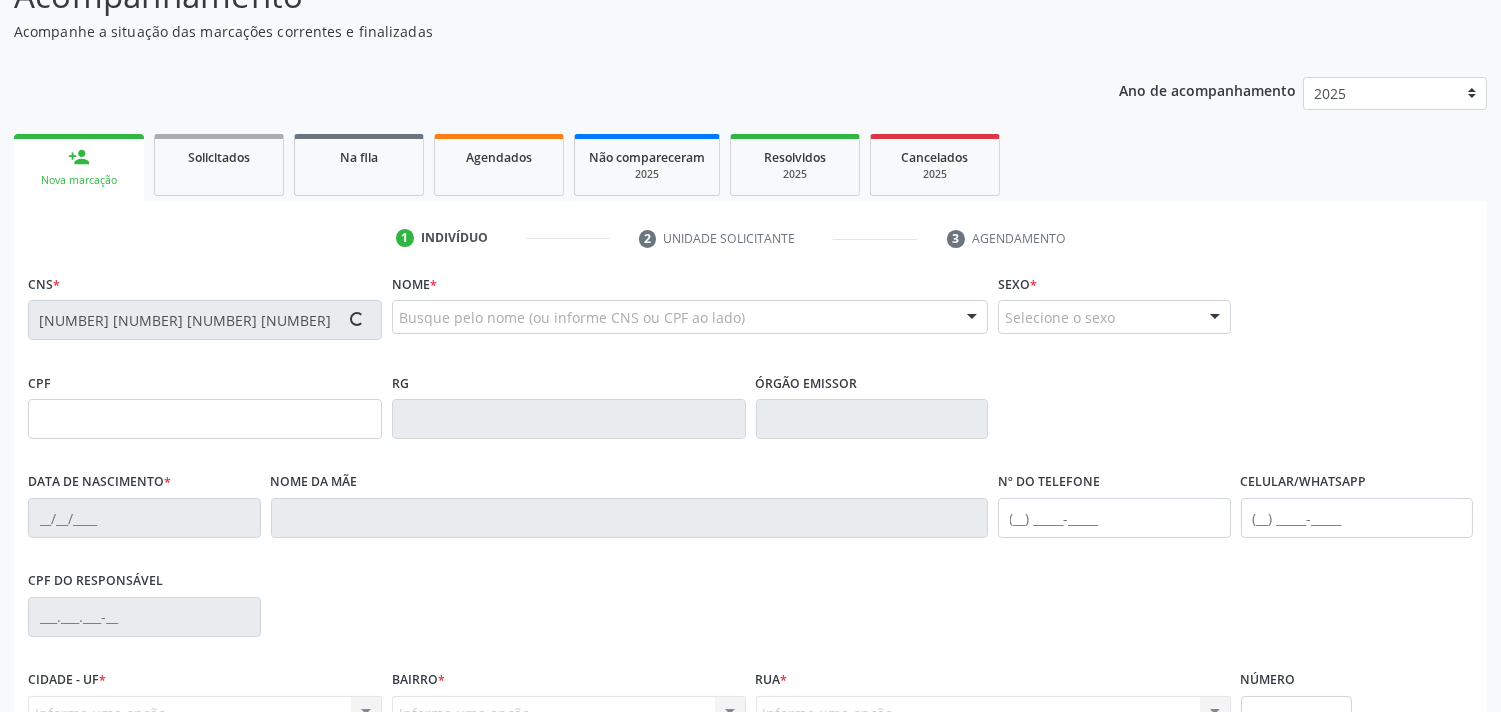 type on "[NUMBER].[NUMBER].[NUMBER]-[NUMBER]" 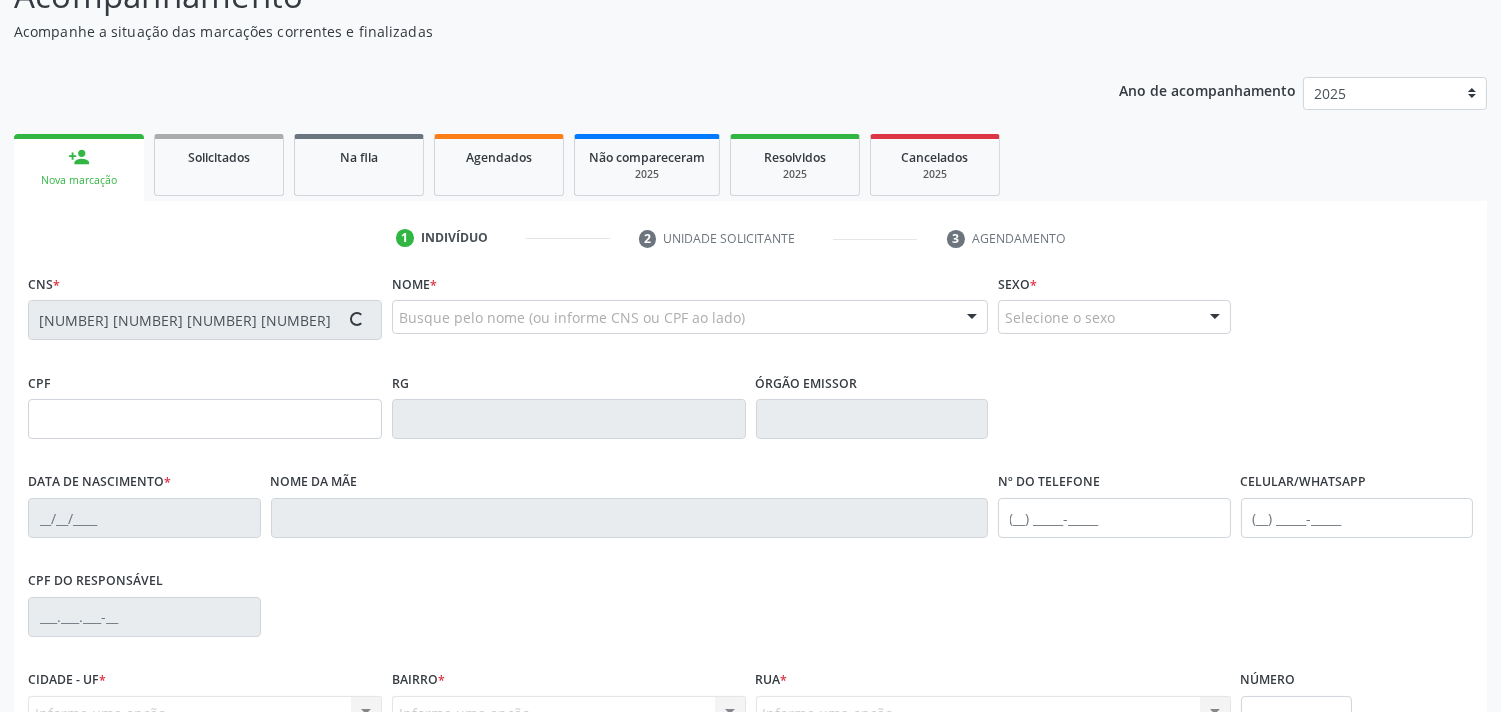 type on "[FIRST] [LAST]" 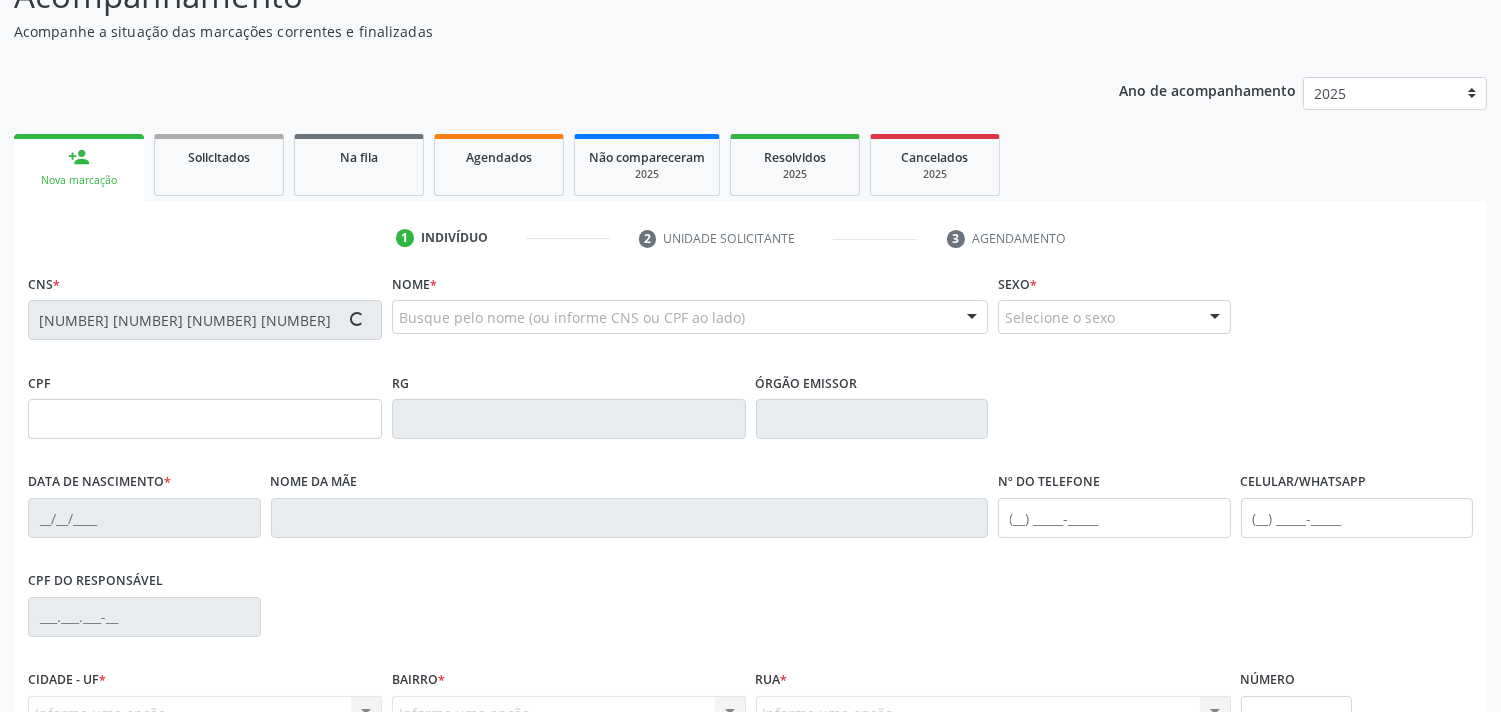 type on "3" 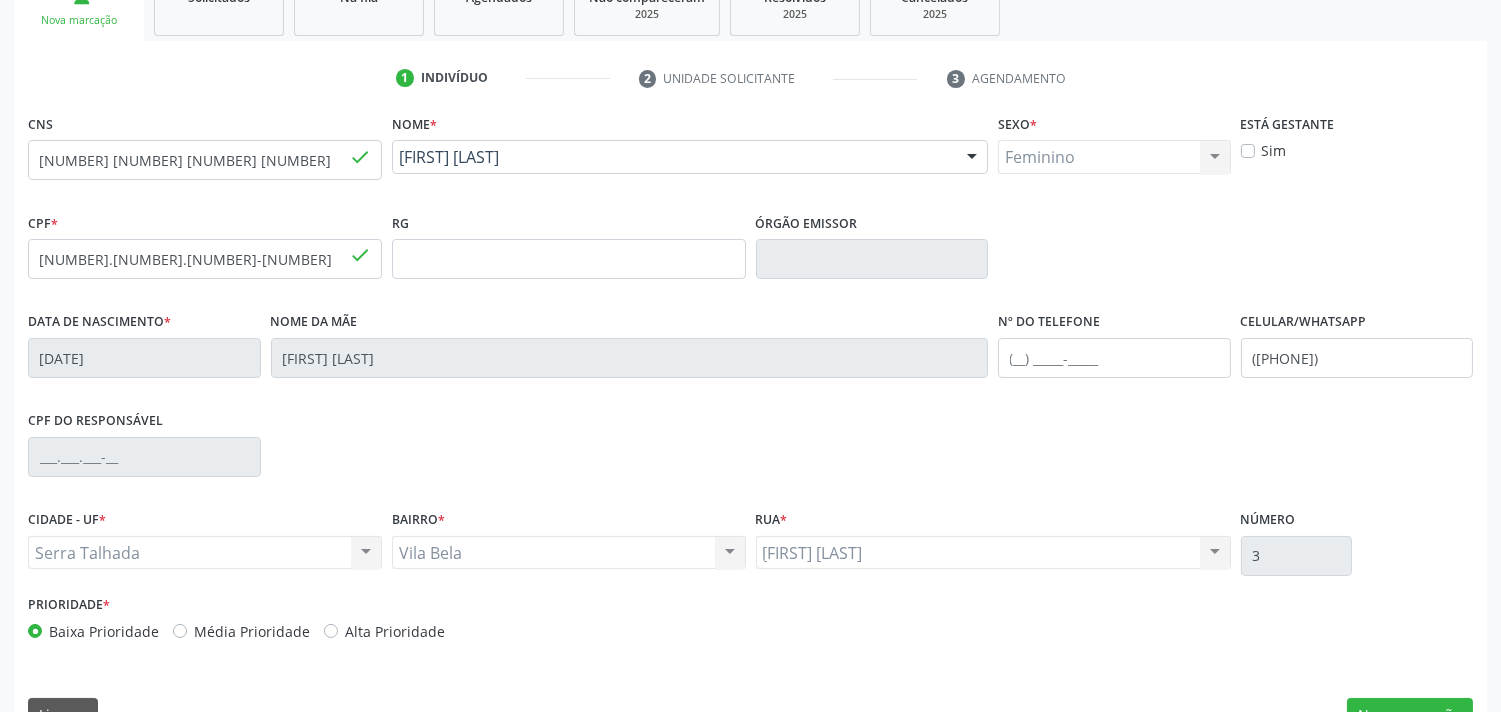 scroll, scrollTop: 371, scrollLeft: 0, axis: vertical 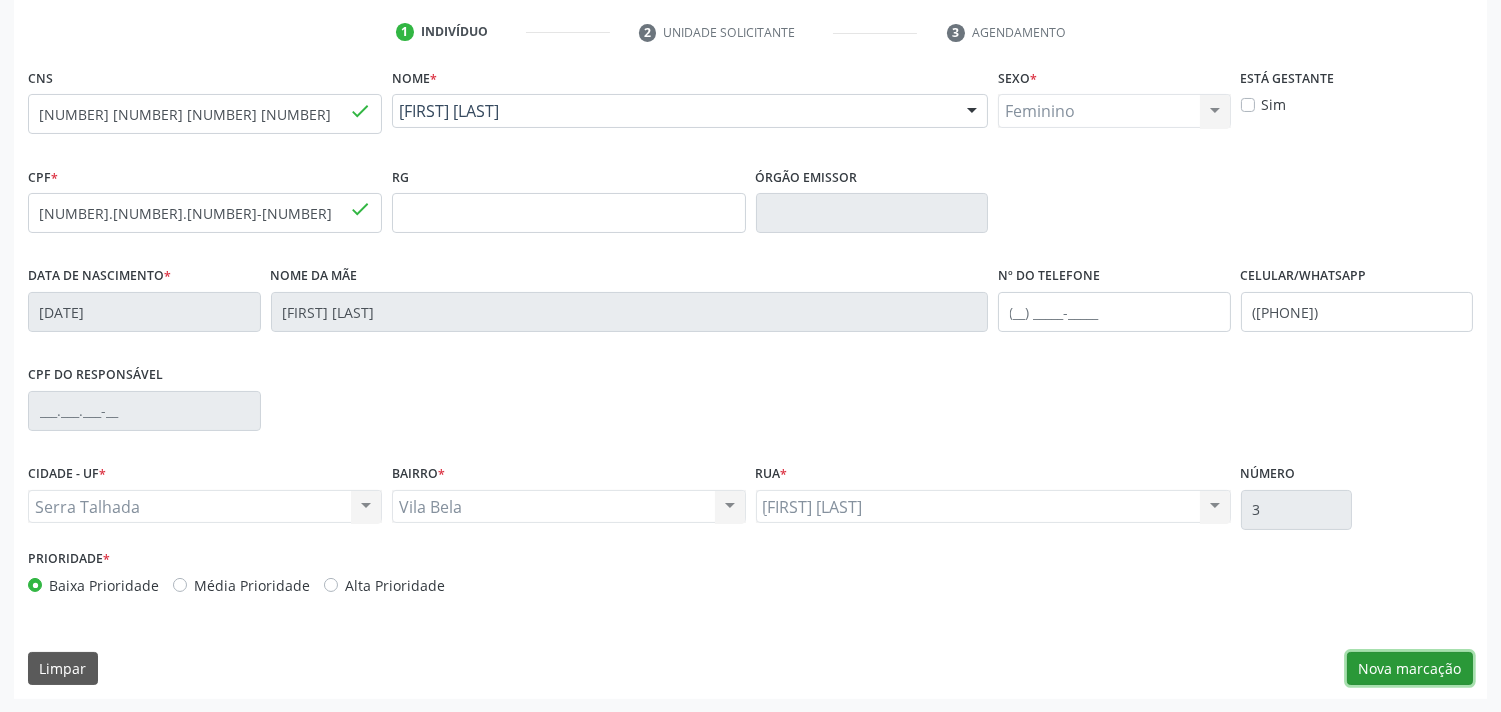 click on "Nova marcação" at bounding box center (1410, 669) 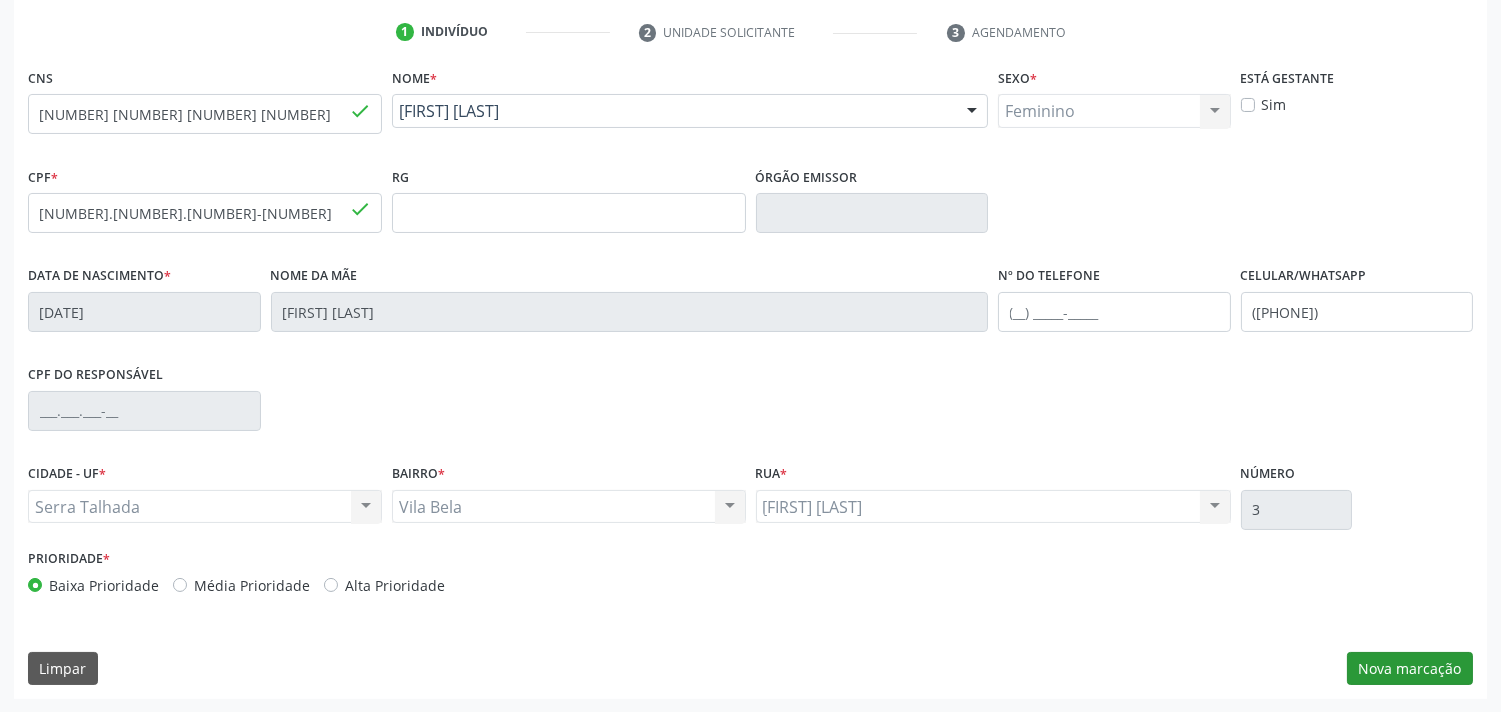 scroll, scrollTop: 193, scrollLeft: 0, axis: vertical 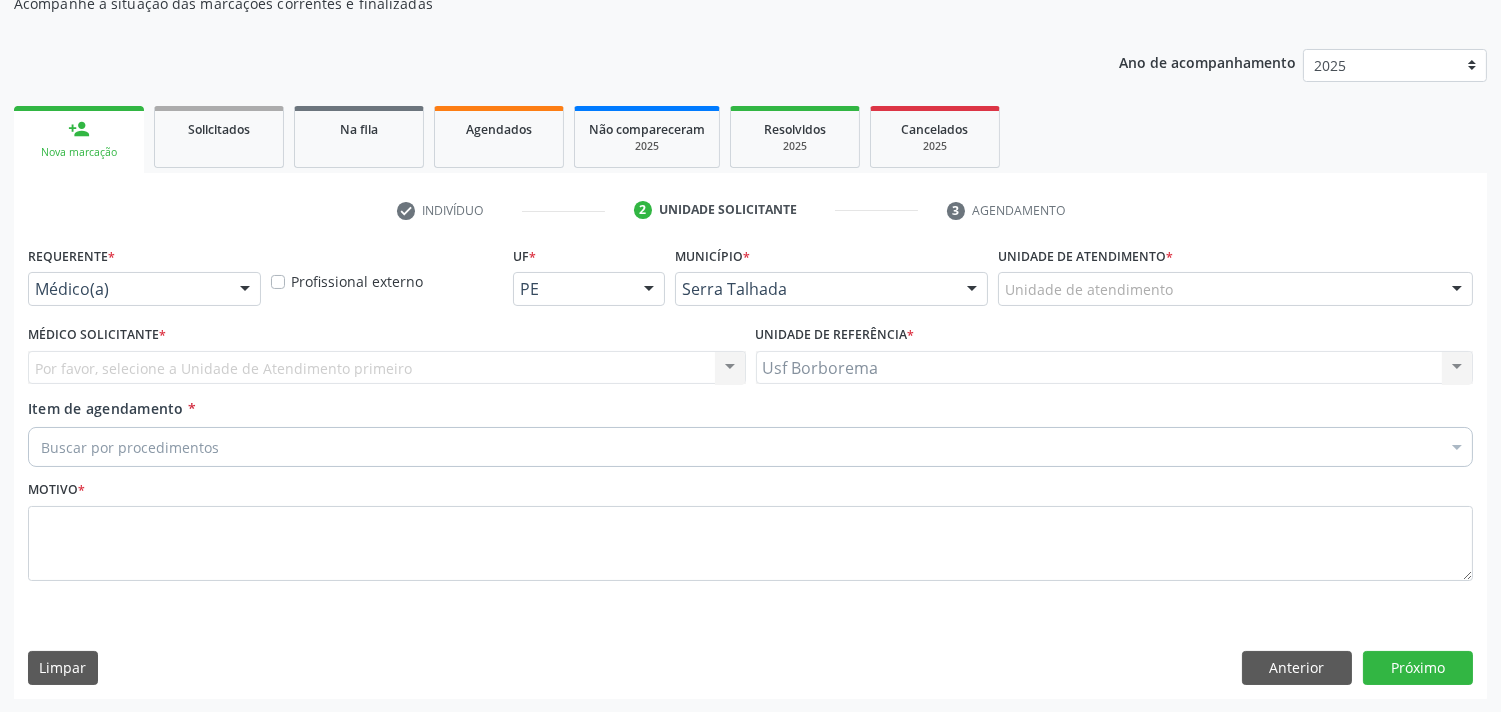 click on "Unidade de atendimento" at bounding box center (1235, 289) 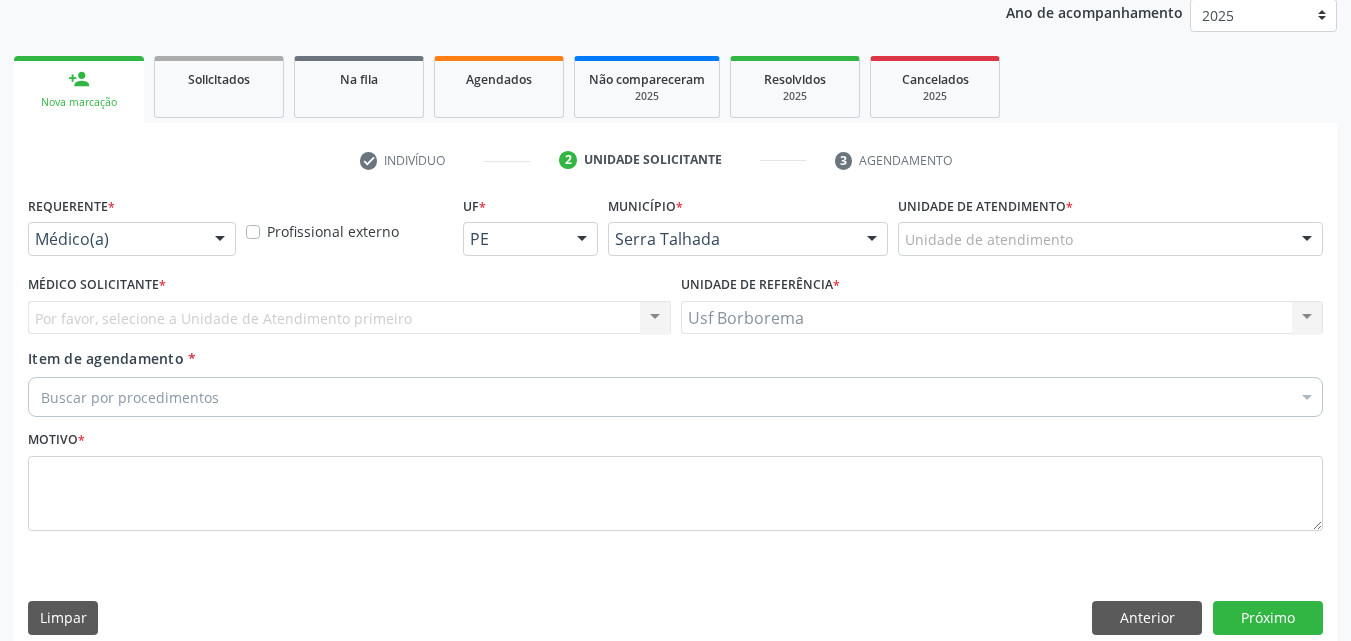 scroll, scrollTop: 265, scrollLeft: 0, axis: vertical 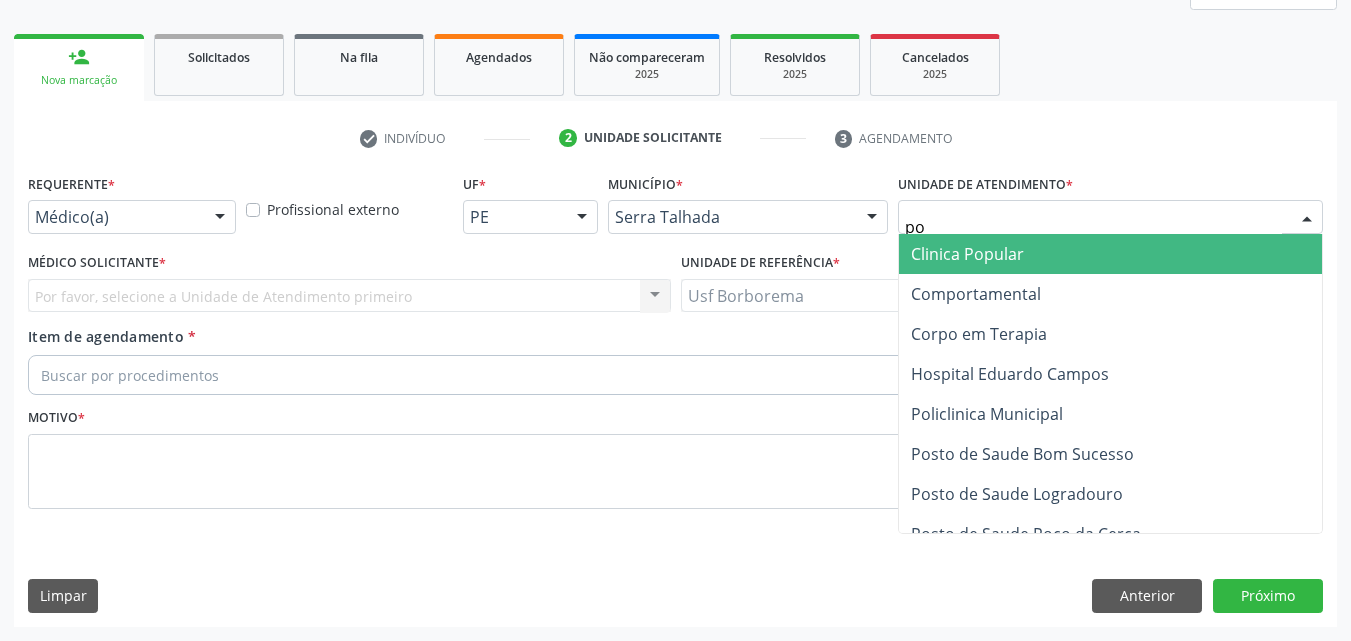 type on "pol" 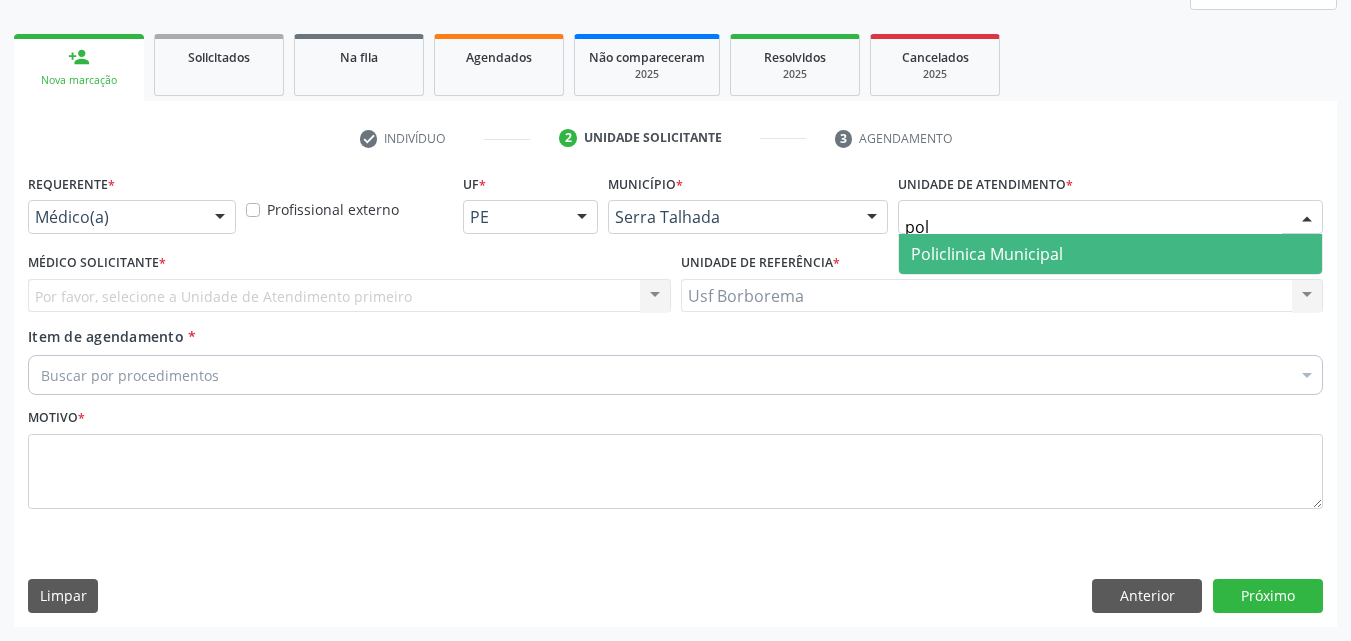 click on "Policlinica Municipal" at bounding box center (987, 254) 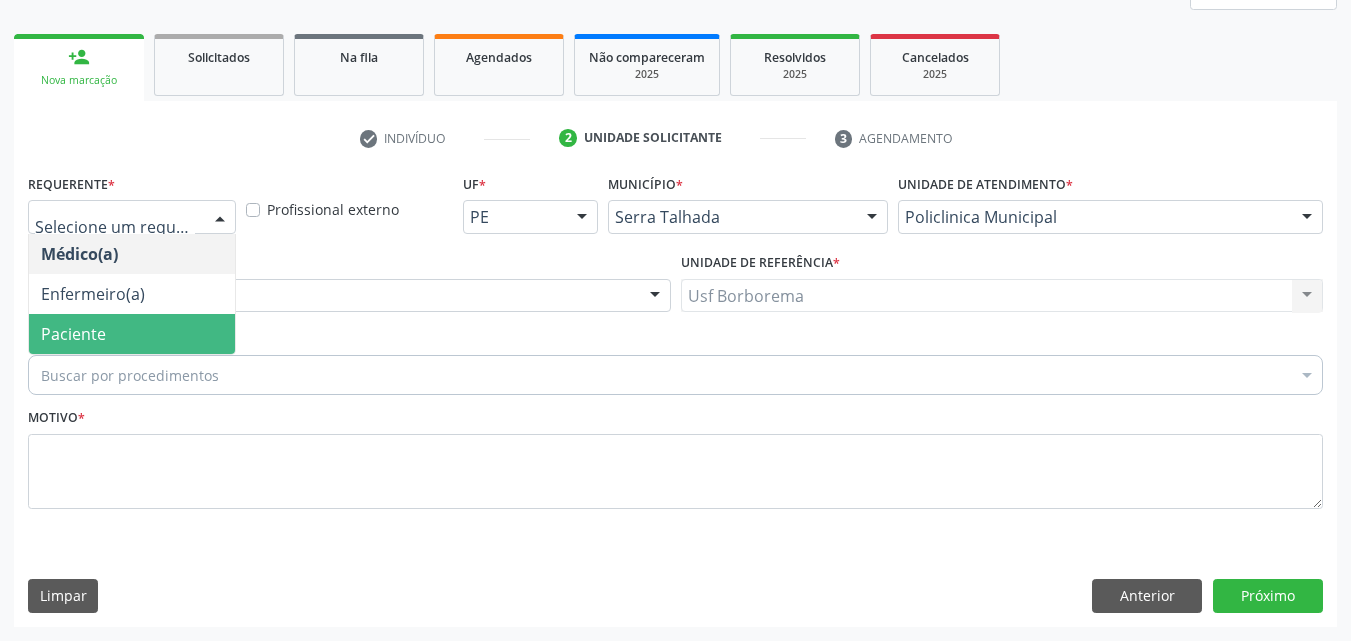 click on "Paciente" at bounding box center (132, 334) 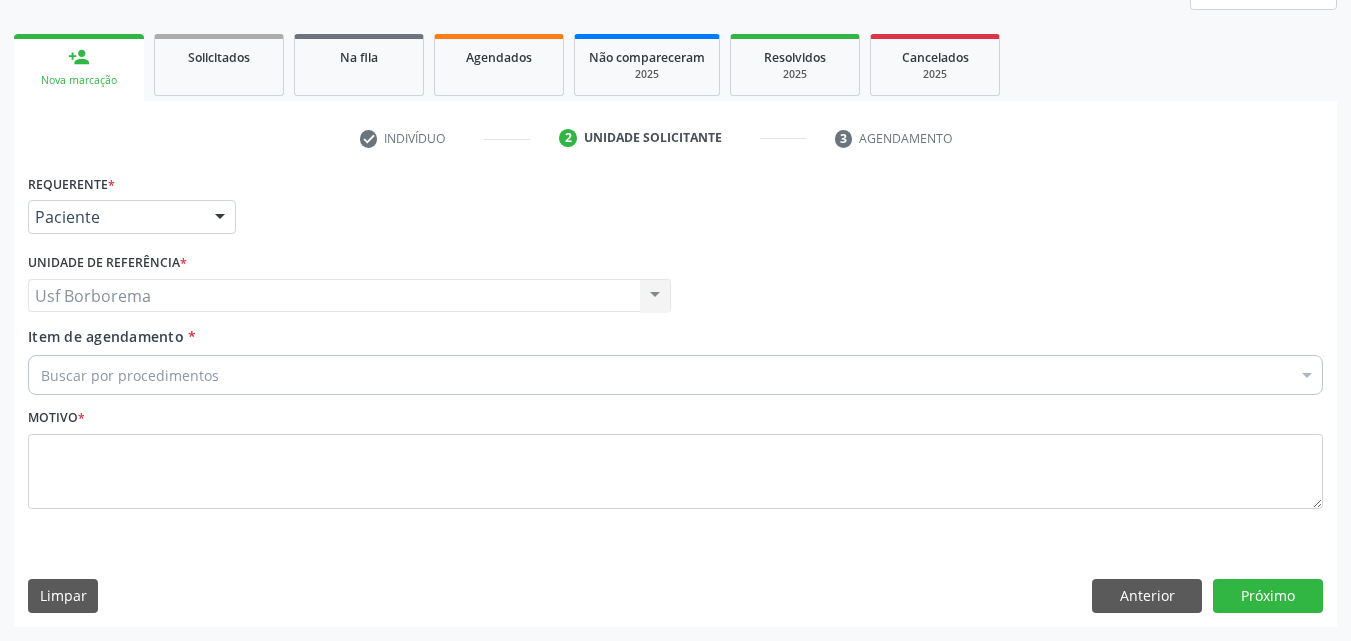 click on "Usf Borborema         Usf Borborema
Nenhum resultado encontrado para: "   "
Não há nenhuma opção para ser exibida." at bounding box center [349, 296] 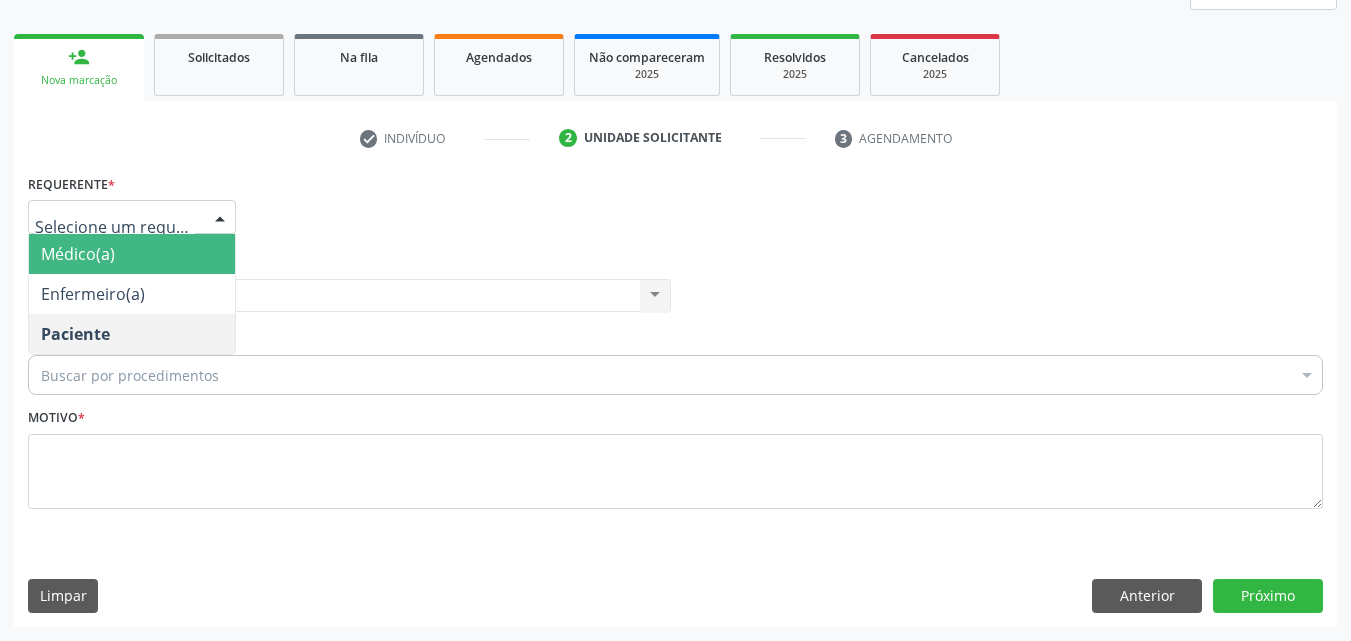 click on "Médico(a)" at bounding box center [132, 254] 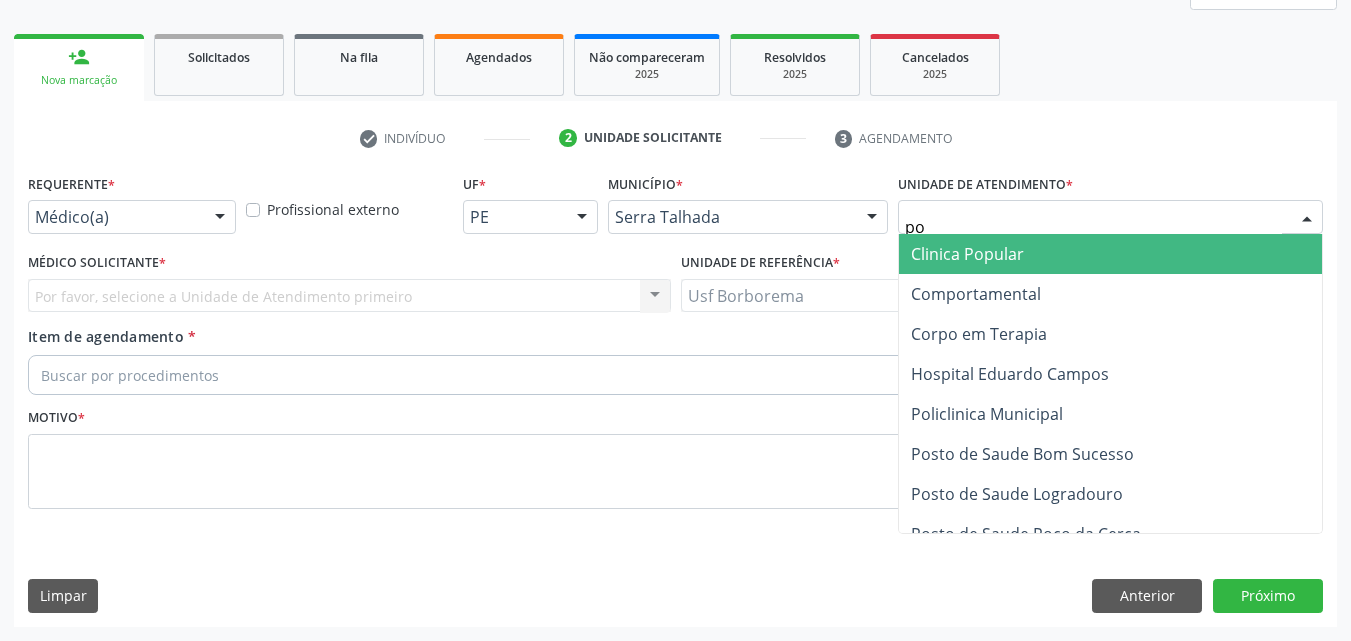 type on "pol" 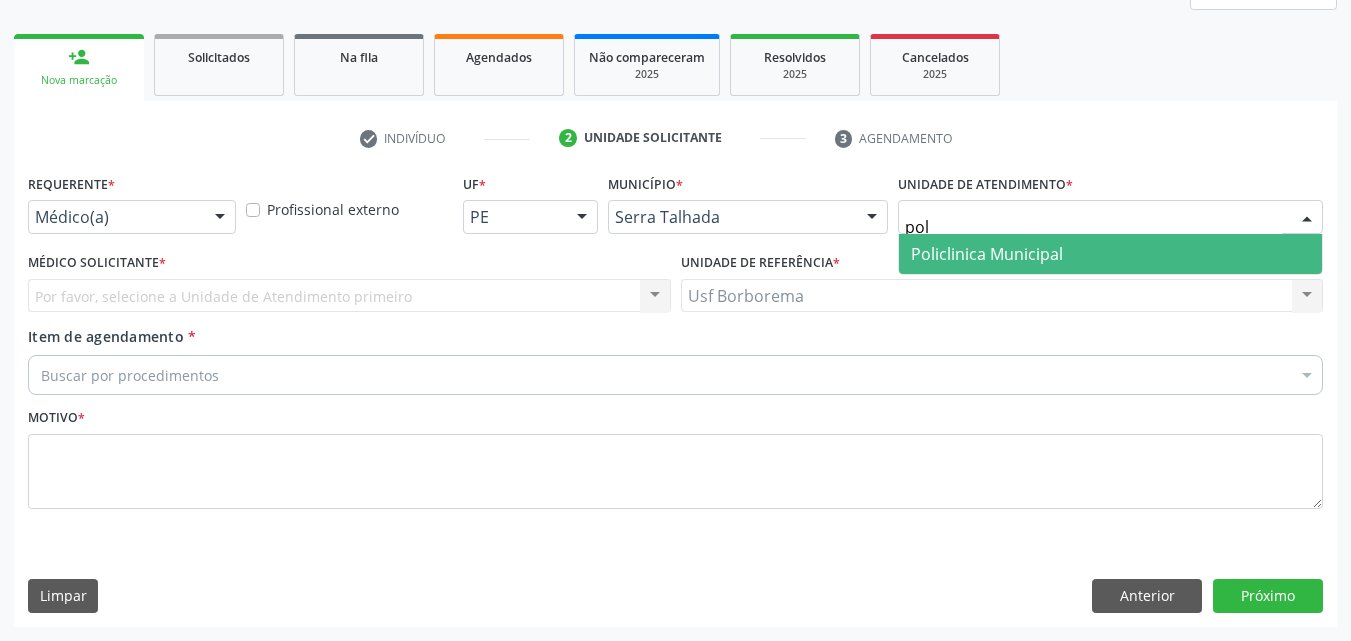 click on "Policlinica Municipal" at bounding box center [987, 254] 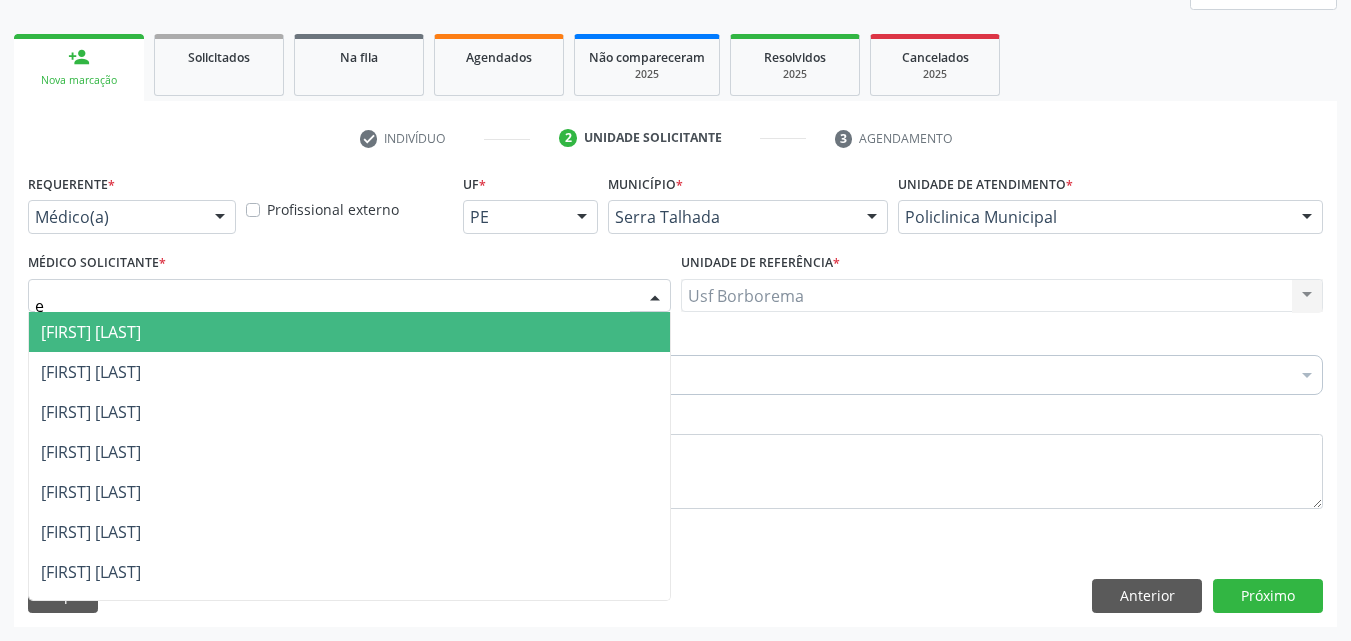 type on "eu" 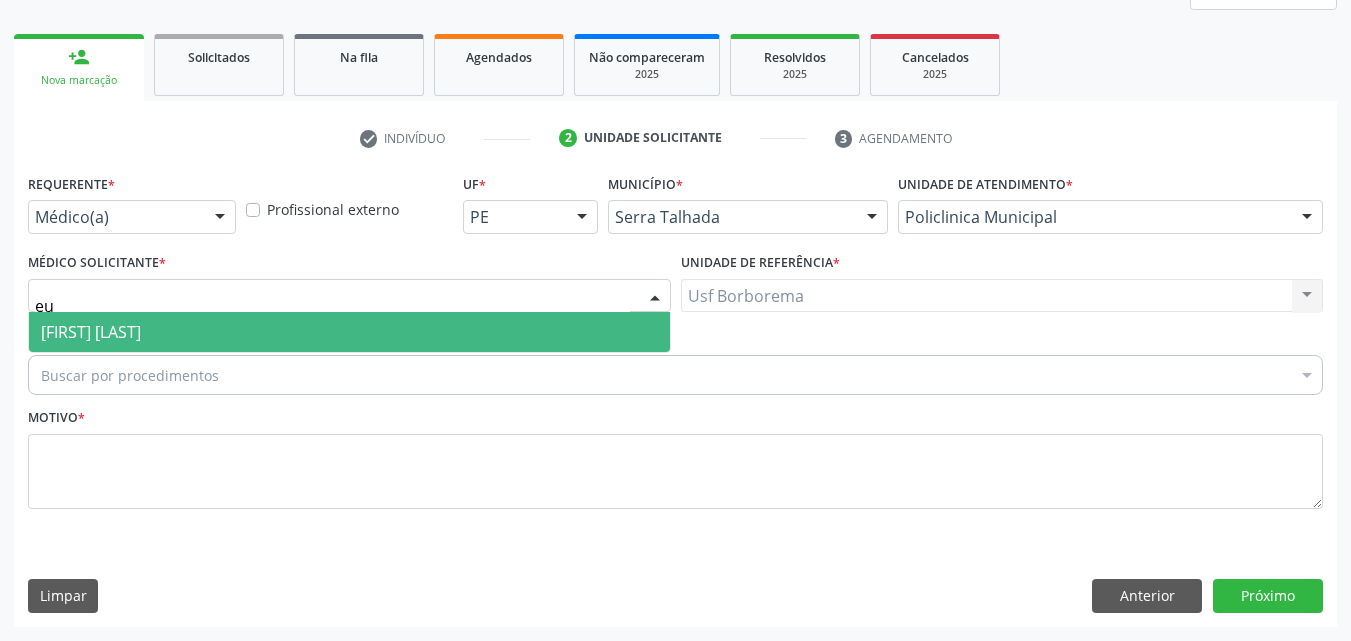 click on "[FIRST] [LAST]" at bounding box center [91, 332] 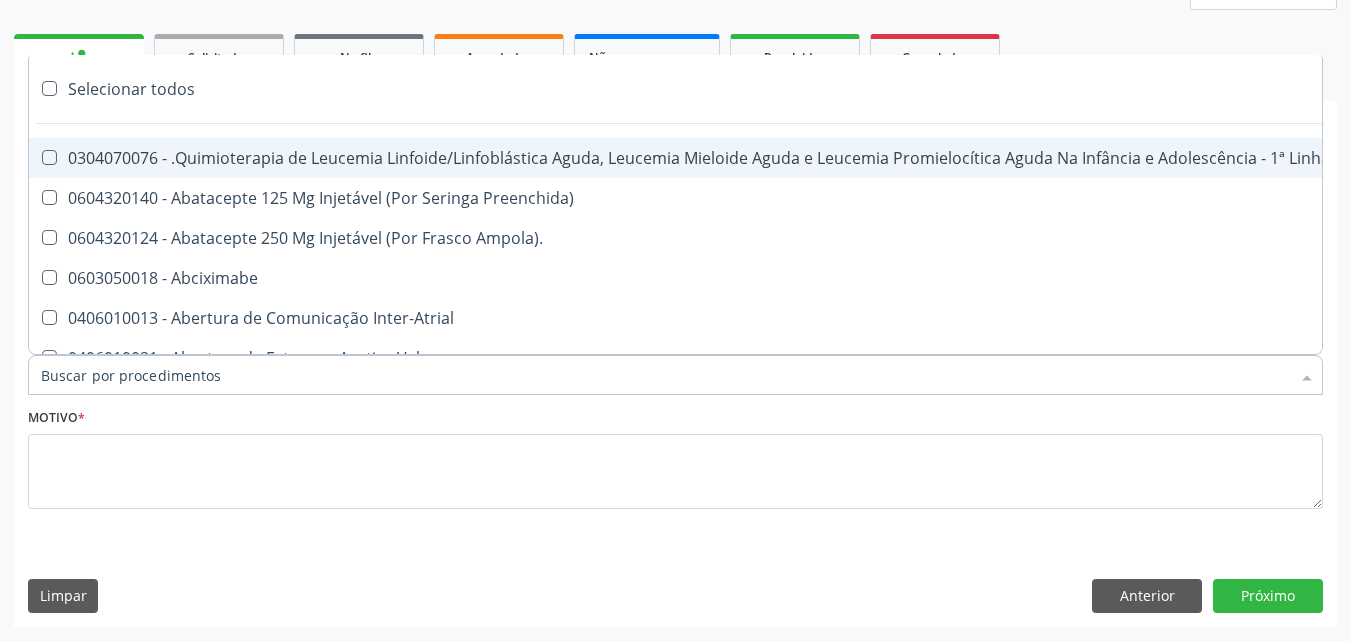 click on "Item de agendamento
*" at bounding box center (665, 375) 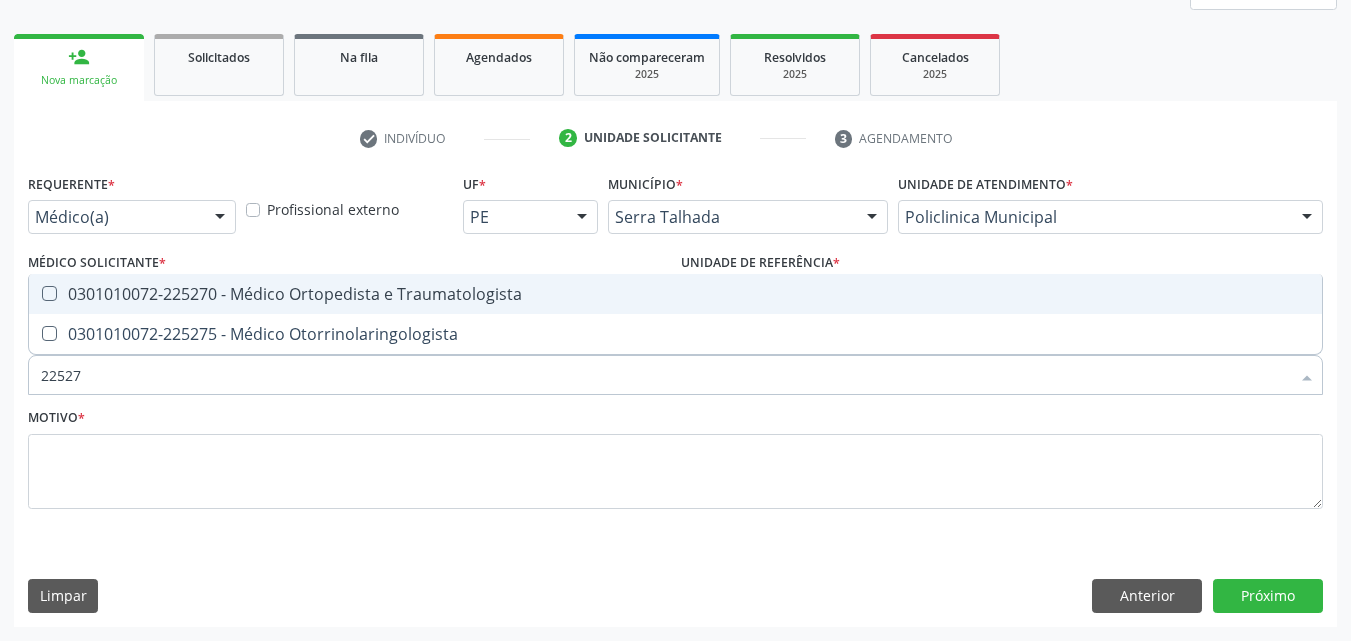 type on "225270" 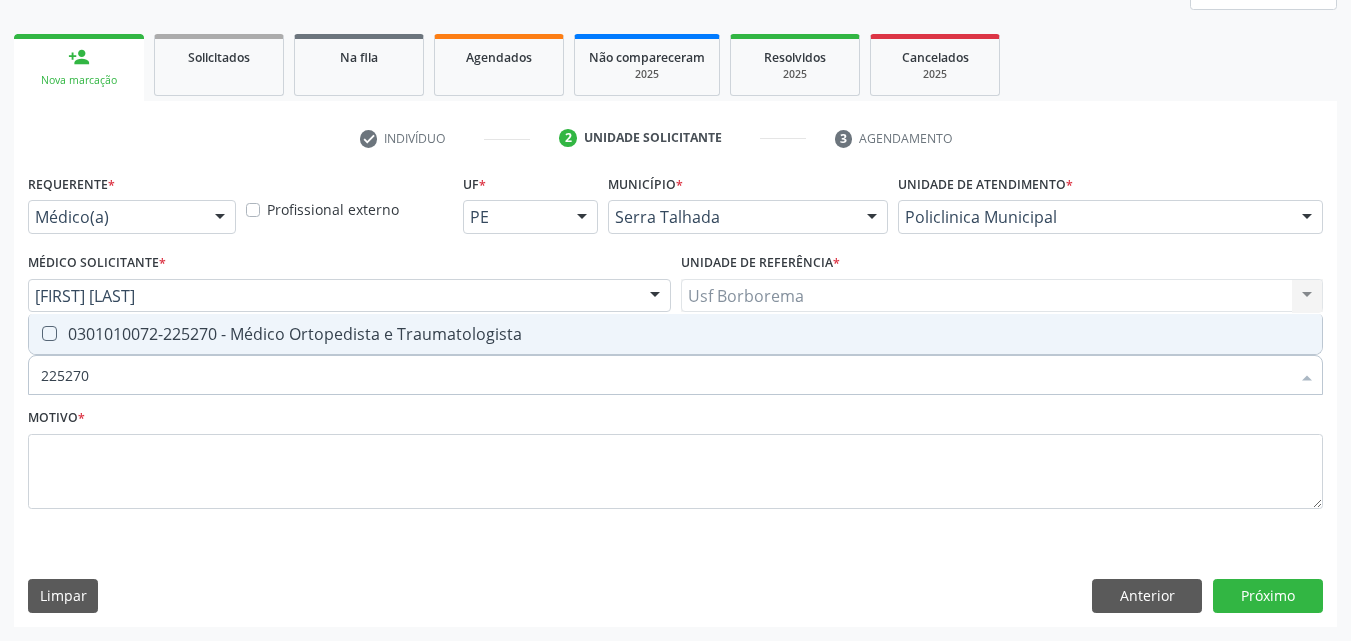 click on "0301010072-225270 - Médico Ortopedista e Traumatologista" at bounding box center [675, 334] 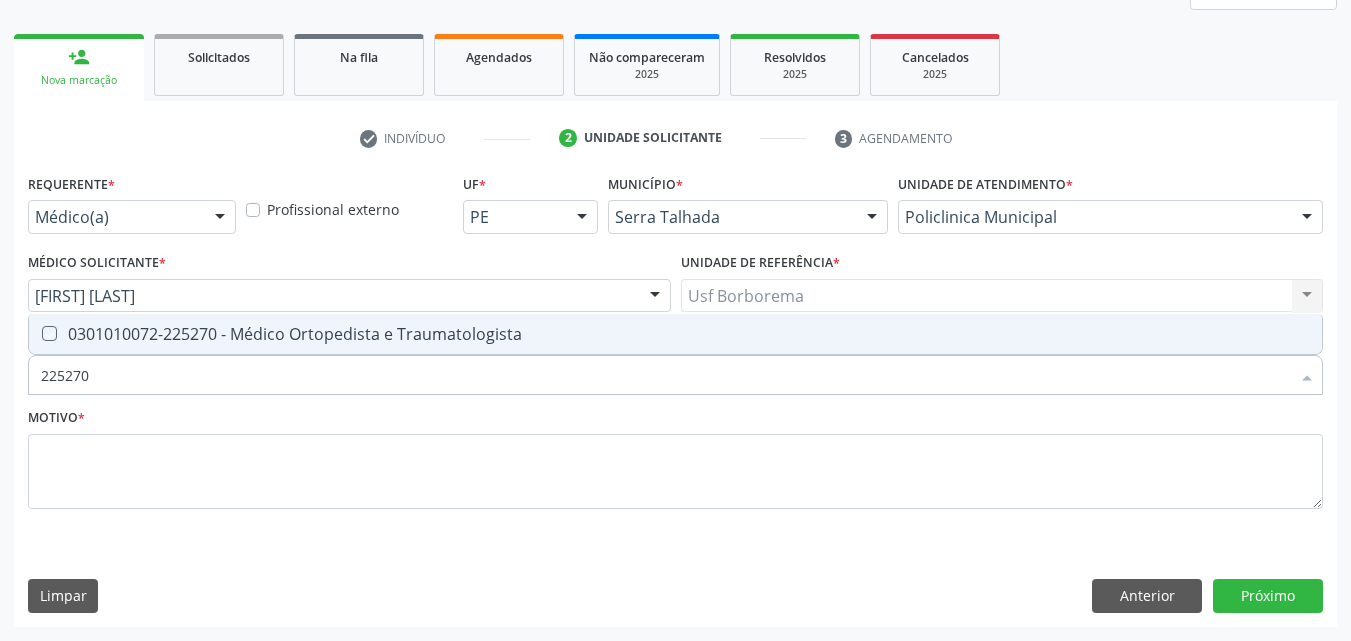 checkbox on "true" 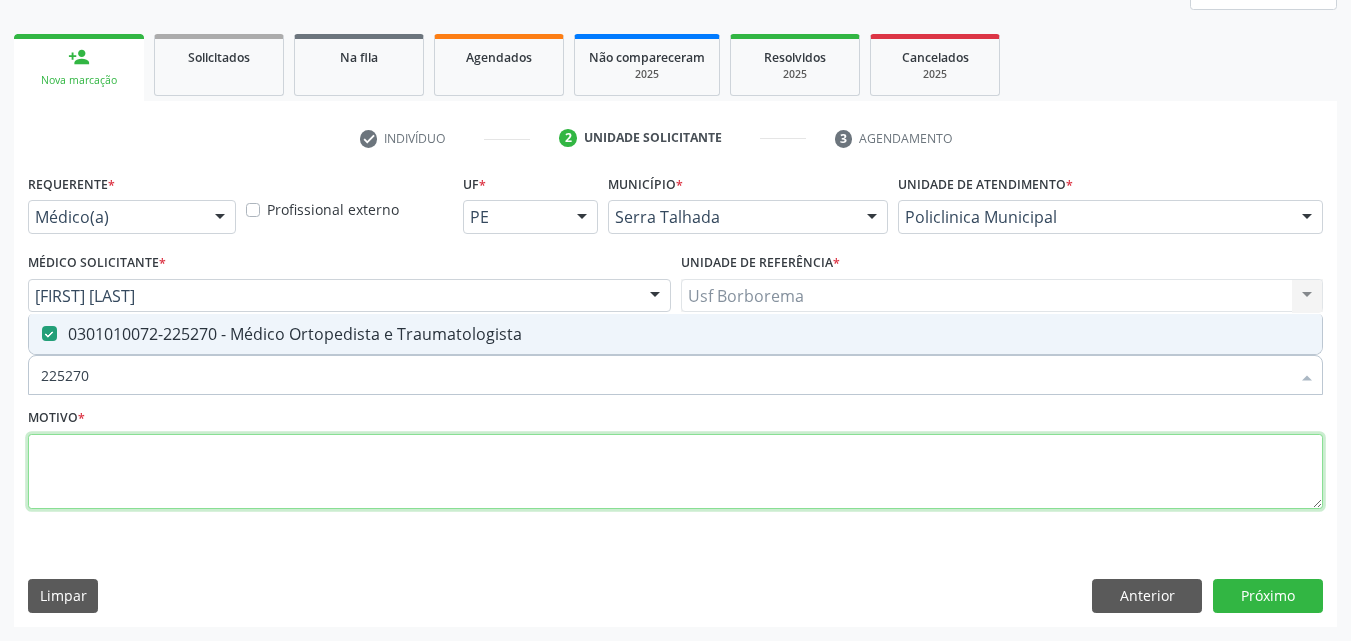 click at bounding box center (675, 472) 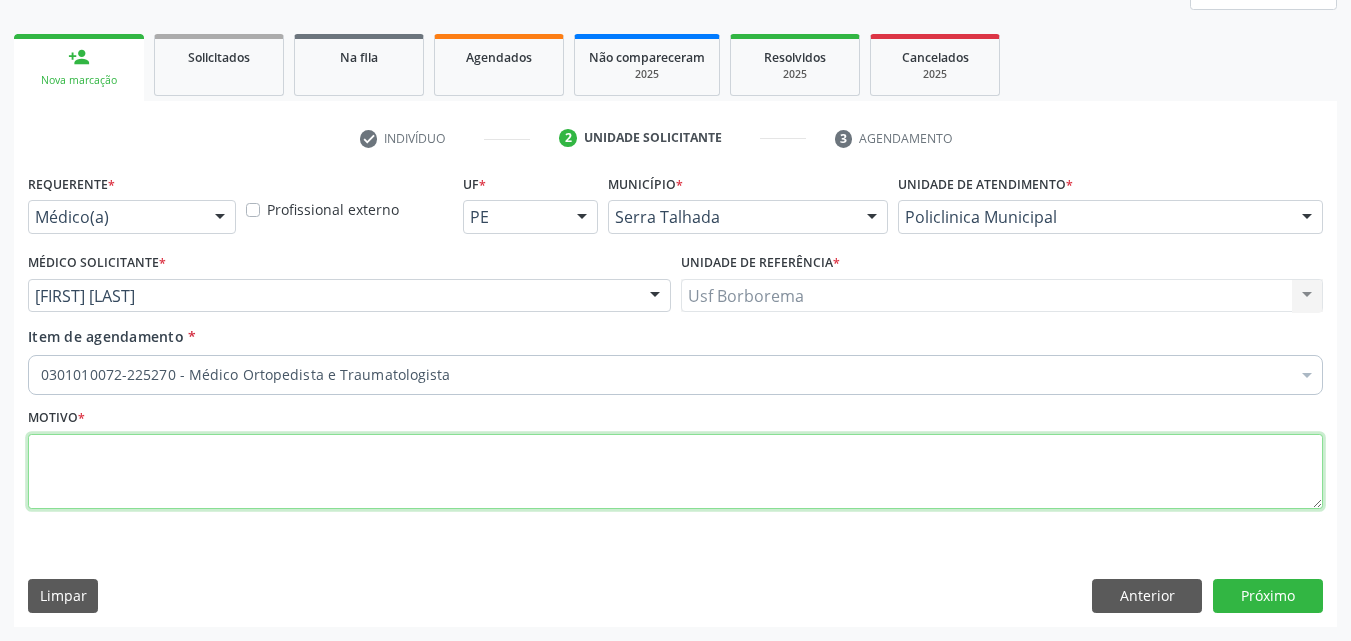 click at bounding box center [675, 472] 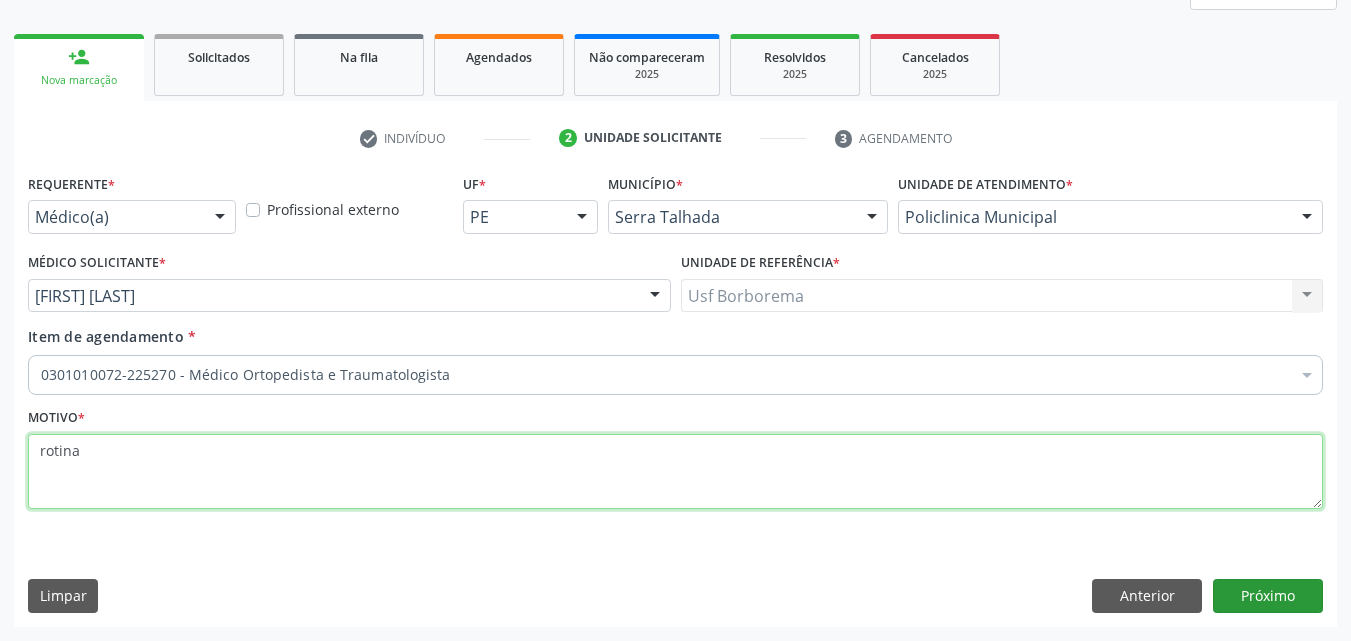 type on "rotina" 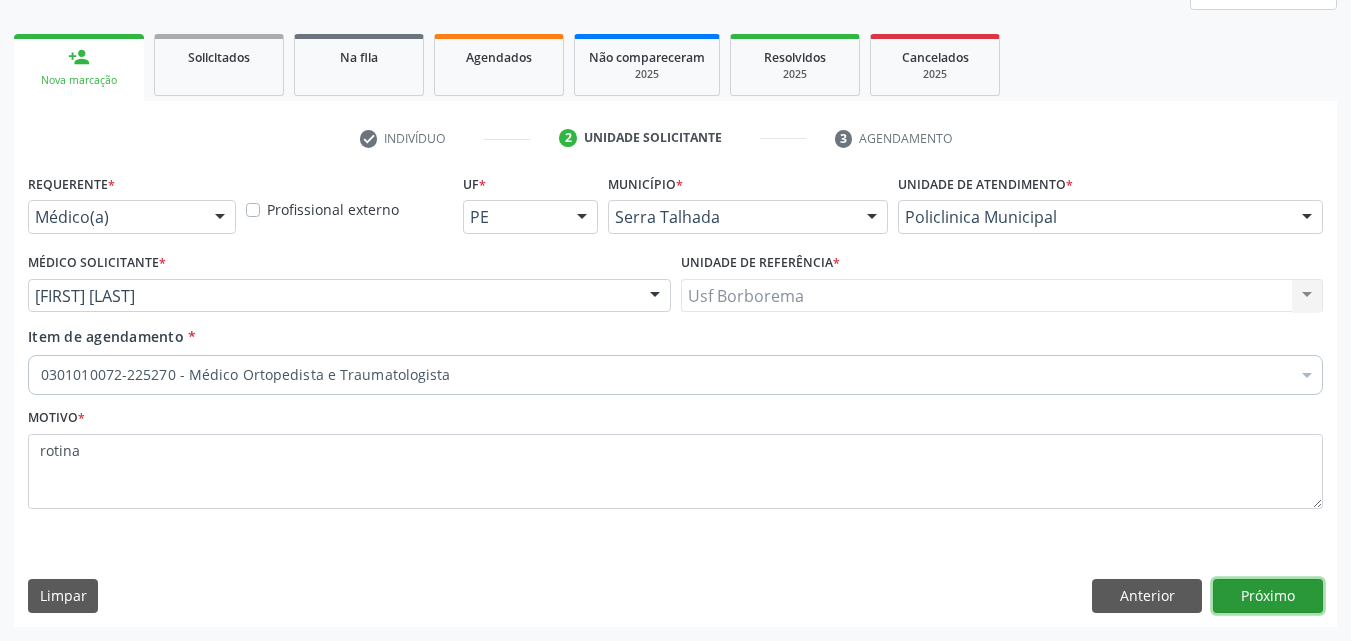 click on "Próximo" at bounding box center (1268, 596) 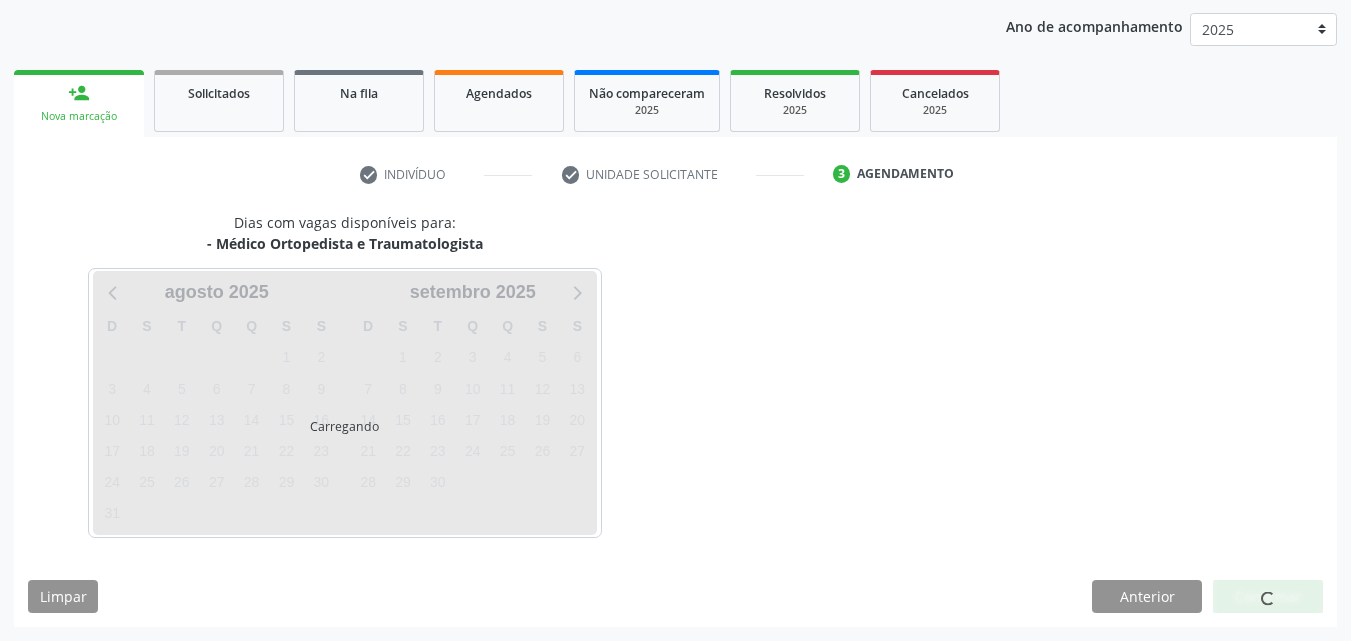 scroll, scrollTop: 229, scrollLeft: 0, axis: vertical 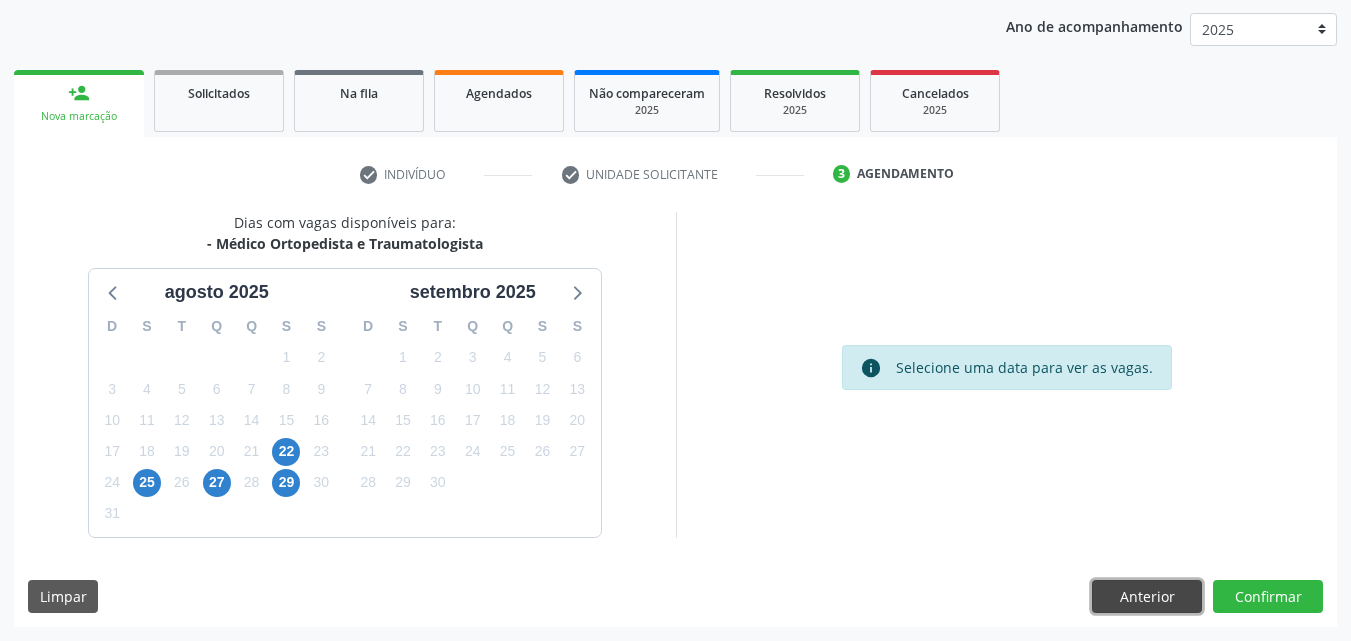 click on "Anterior" at bounding box center [1147, 597] 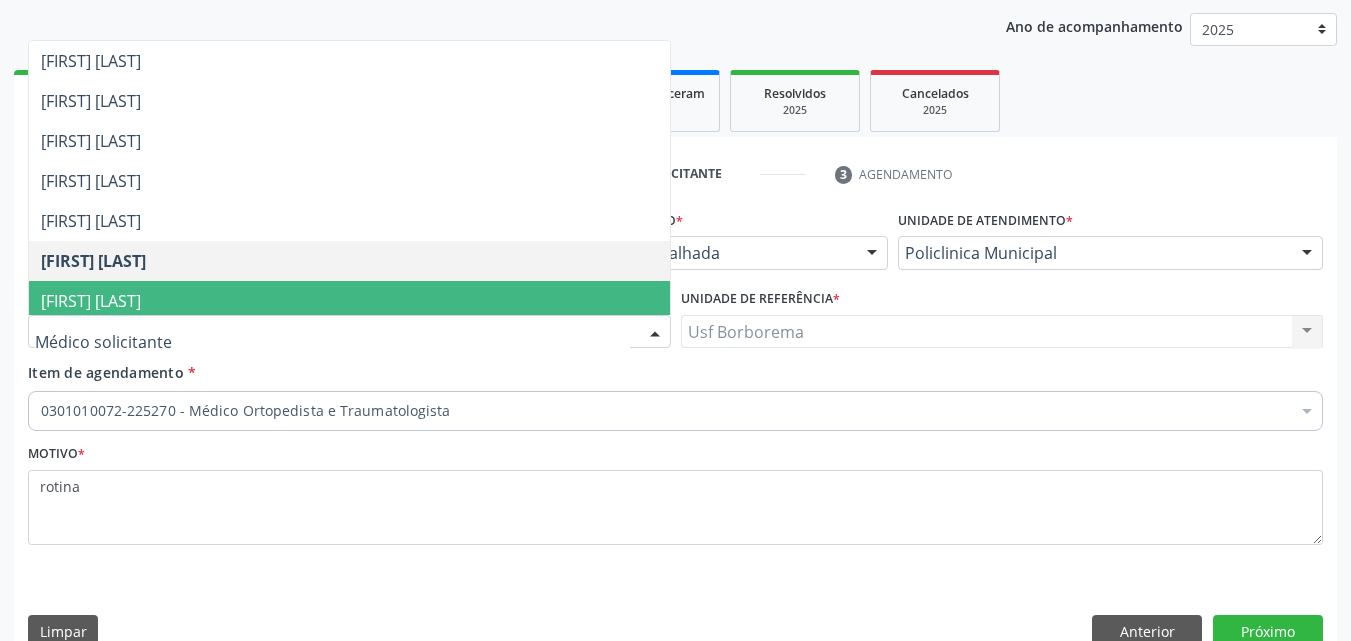 click at bounding box center [332, 342] 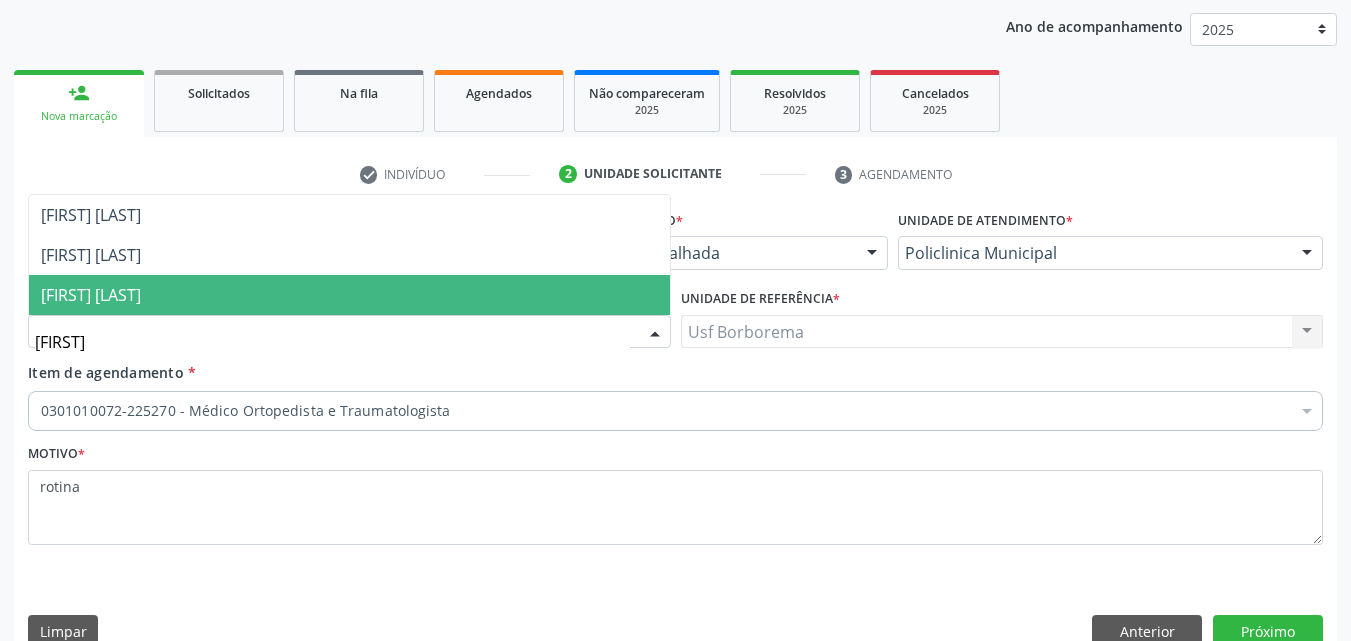 type on "[FIRST]" 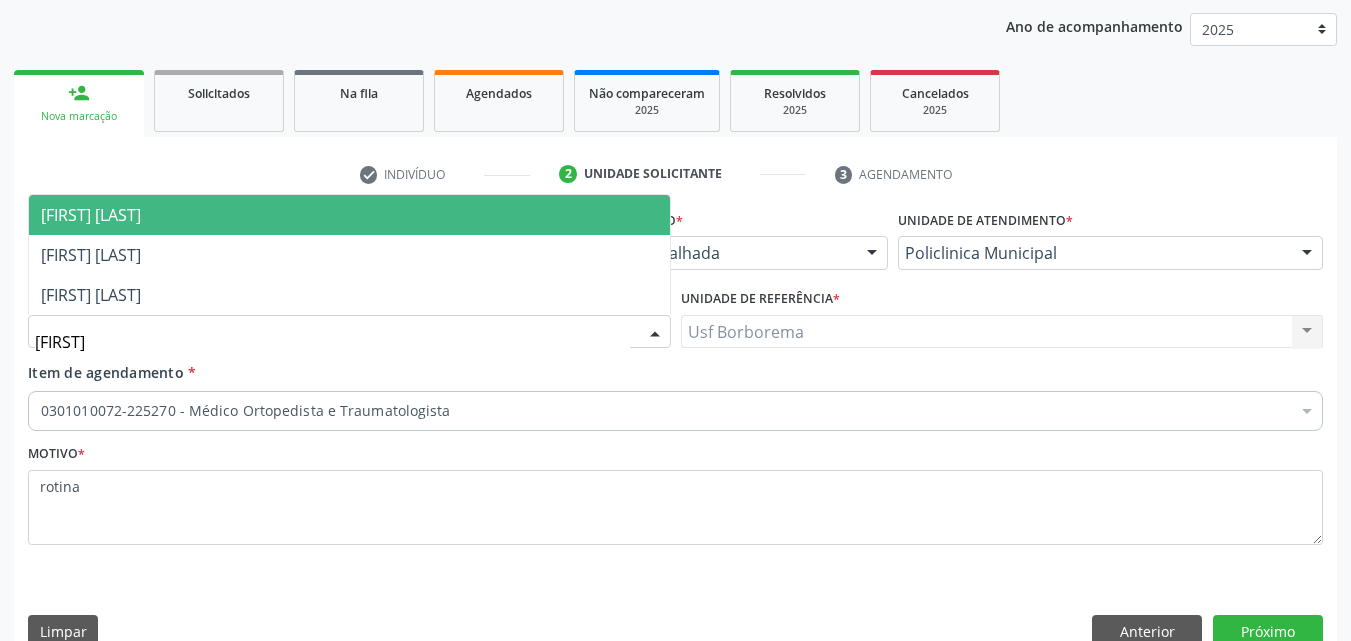 click on "[FIRST] [LAST]" at bounding box center (349, 215) 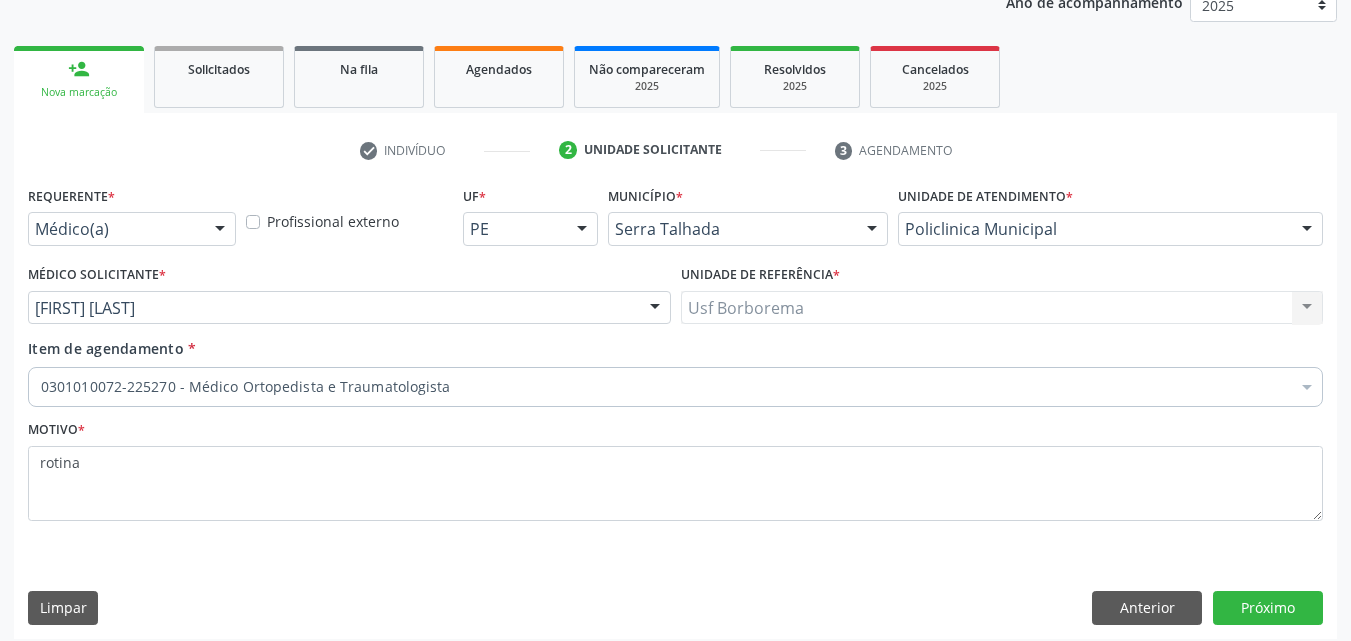 scroll, scrollTop: 265, scrollLeft: 0, axis: vertical 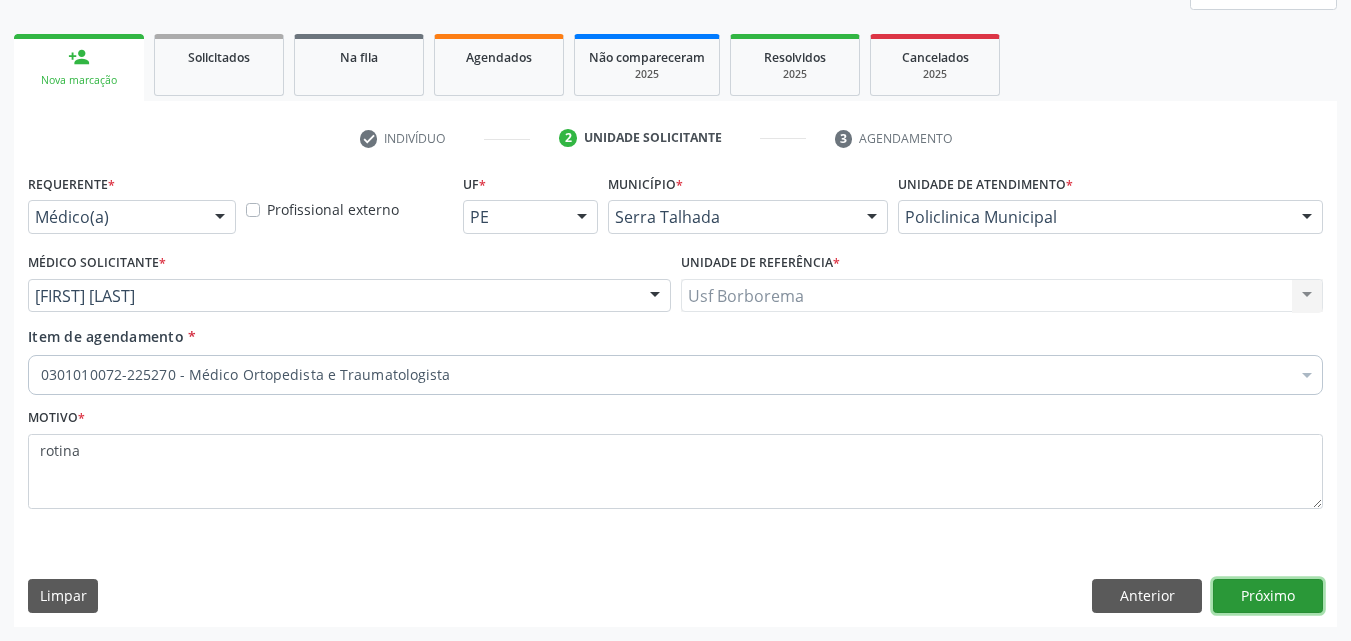 click on "Próximo" at bounding box center (1268, 596) 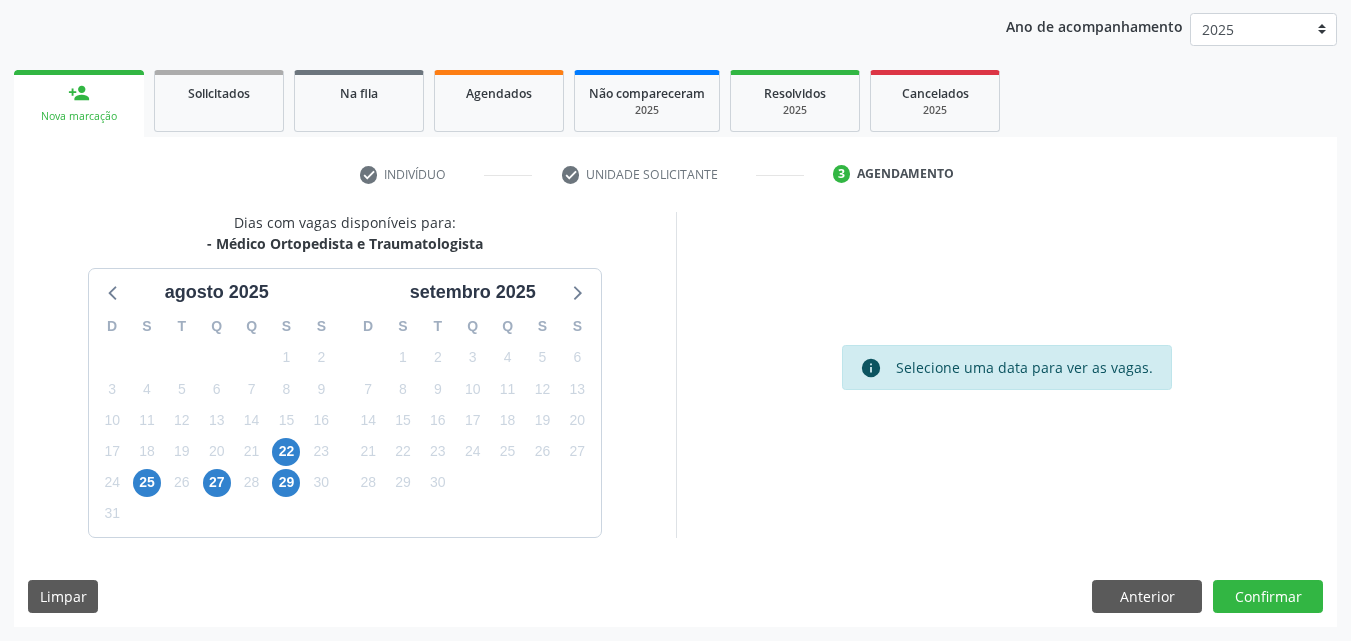 scroll, scrollTop: 229, scrollLeft: 0, axis: vertical 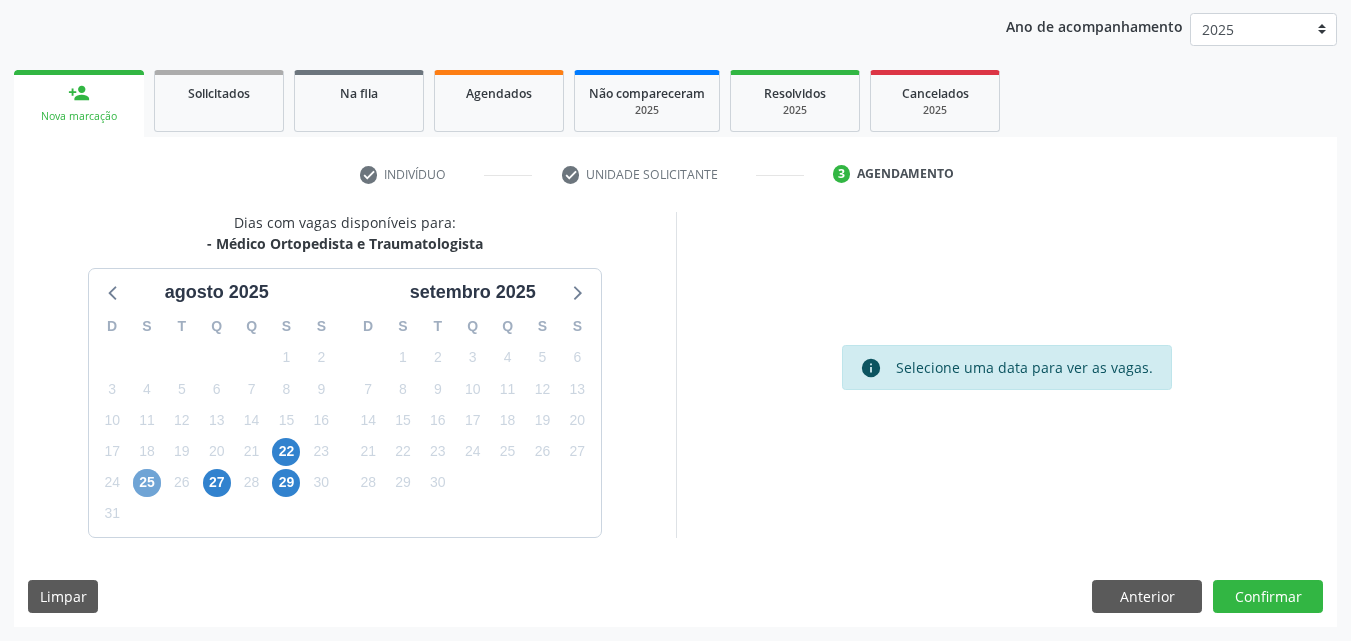 click on "25" at bounding box center [147, 483] 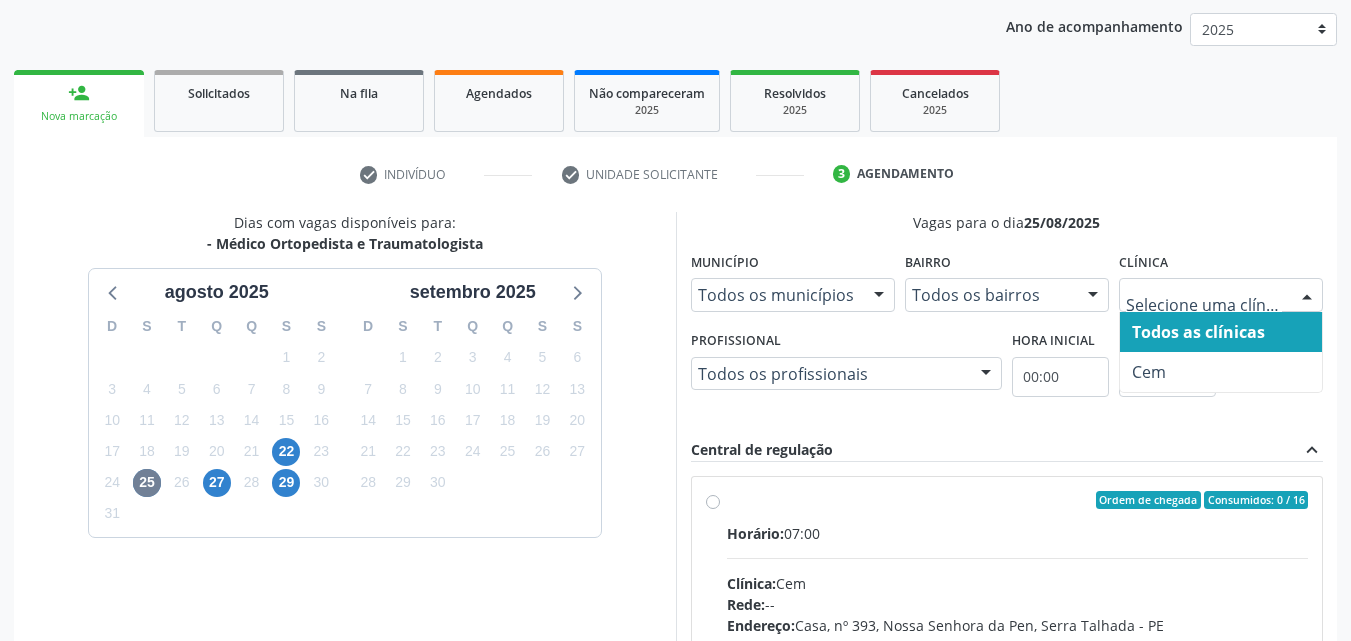 click at bounding box center [1204, 305] 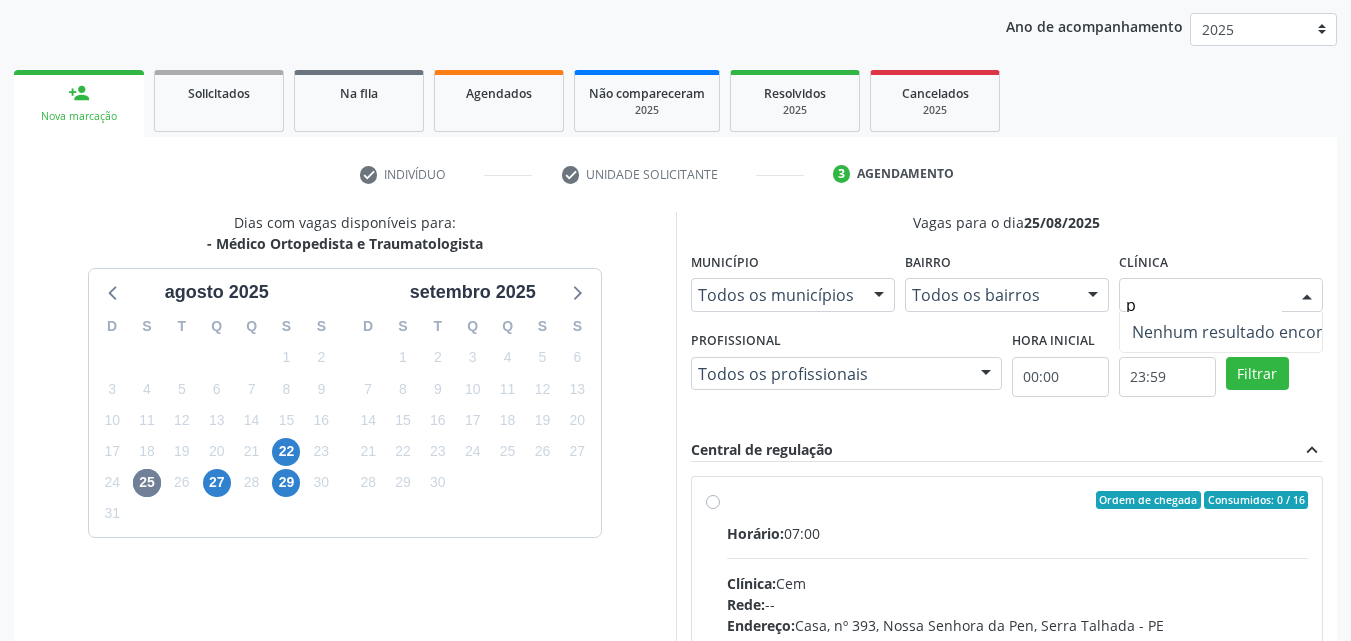 type on "po" 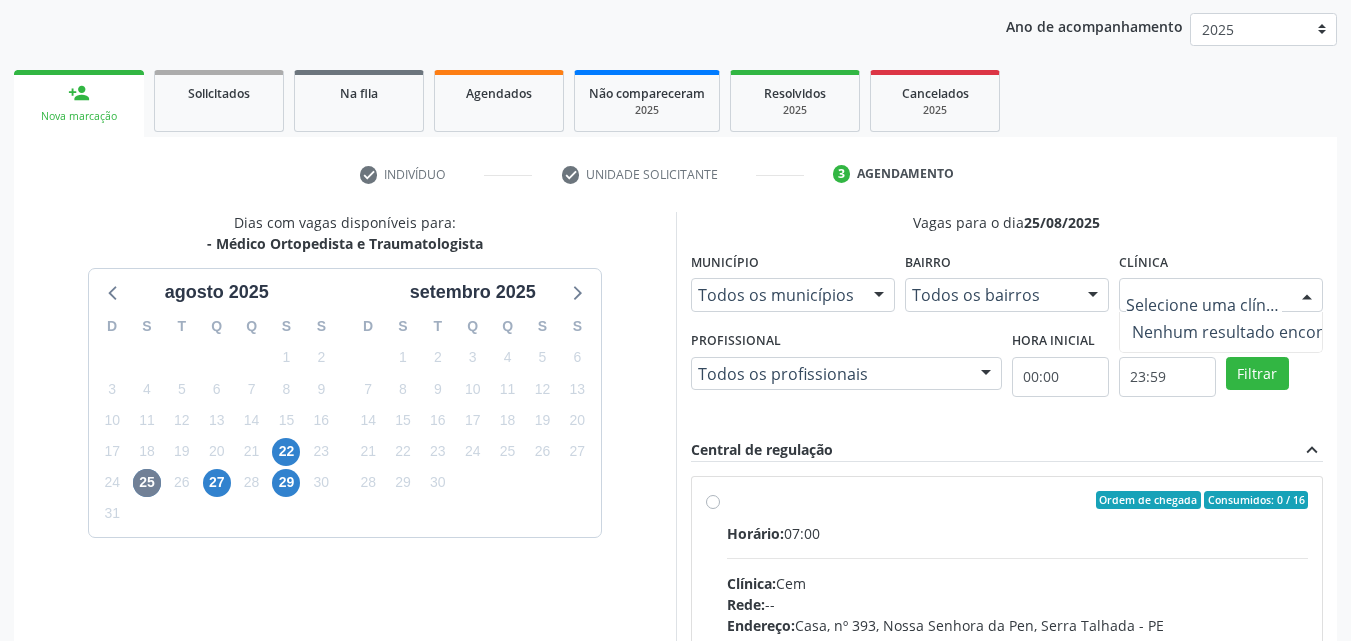 click at bounding box center (1307, 296) 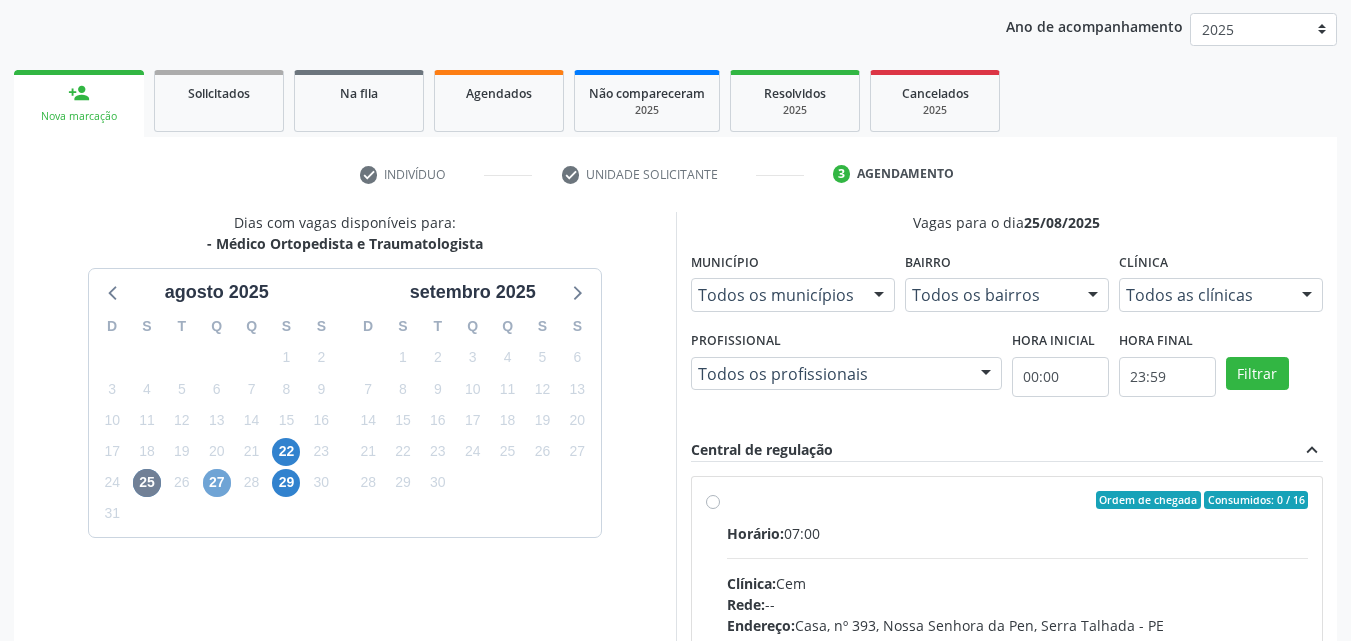 click on "27" at bounding box center [217, 483] 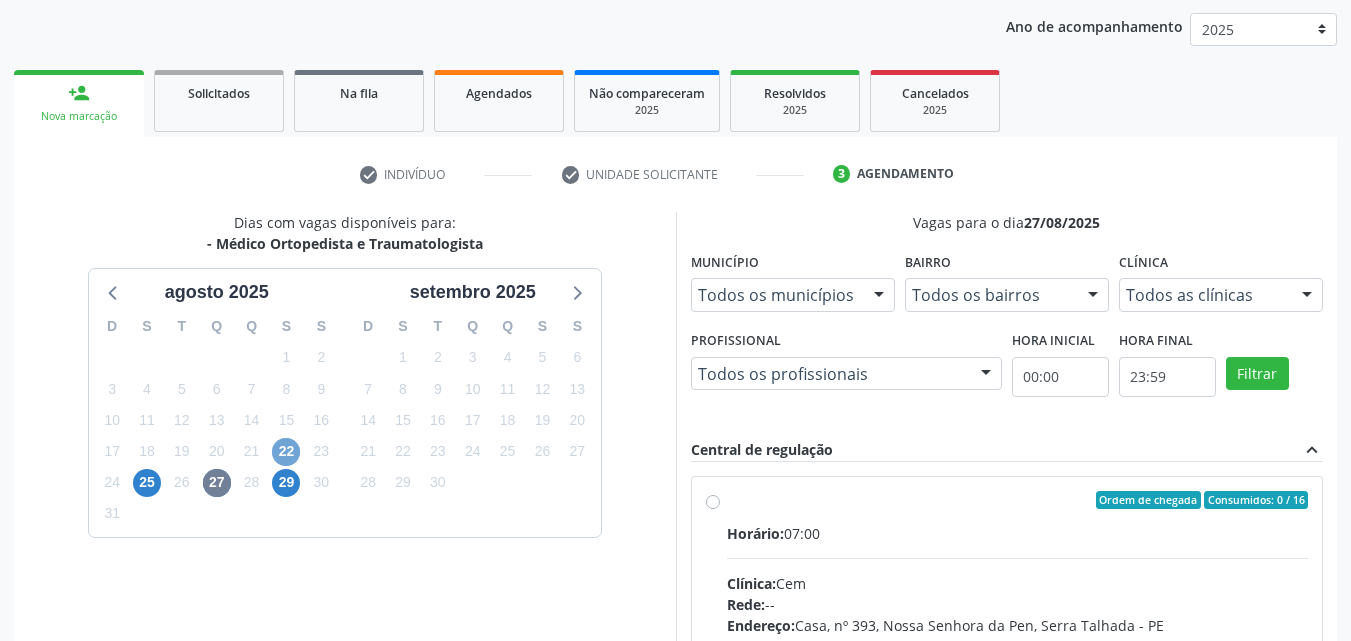 click on "22" at bounding box center [286, 452] 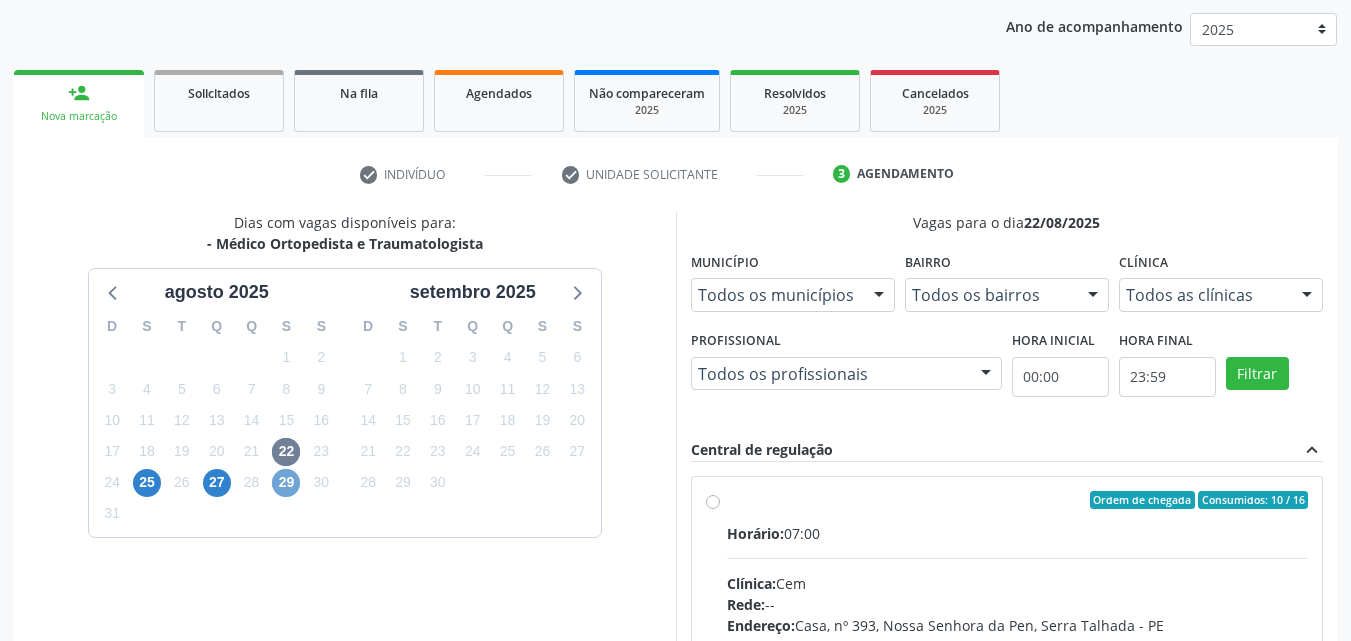 click on "29" at bounding box center [286, 483] 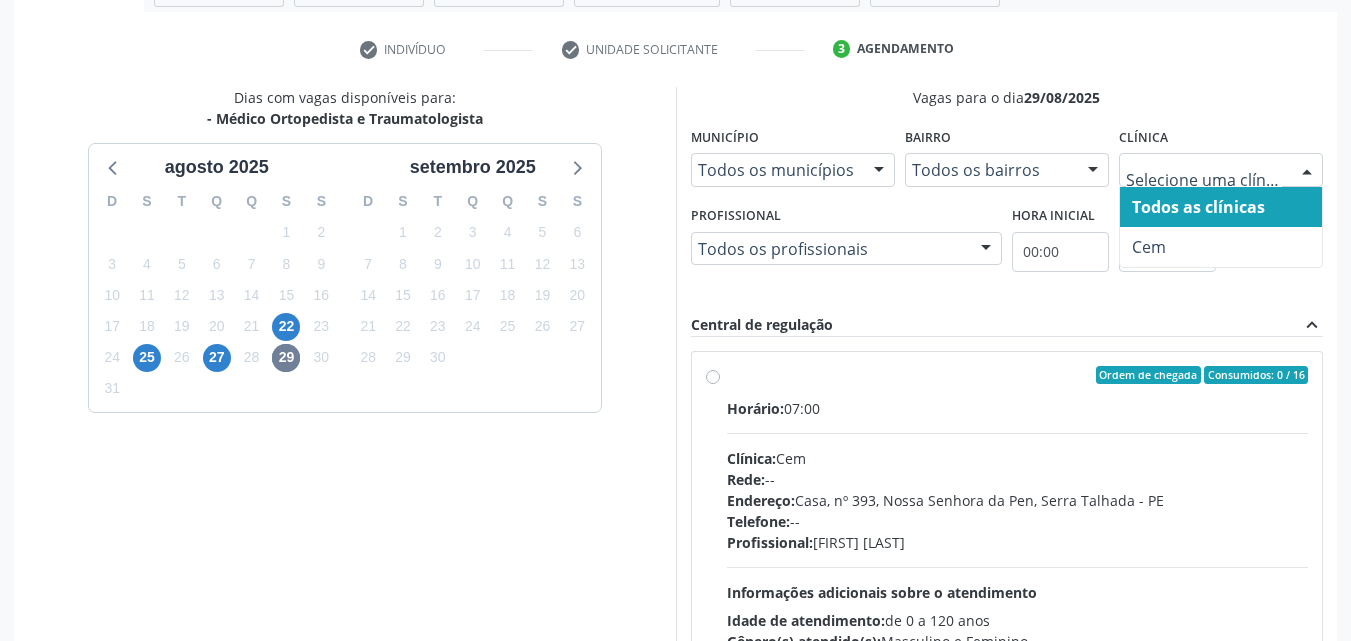 scroll, scrollTop: 518, scrollLeft: 0, axis: vertical 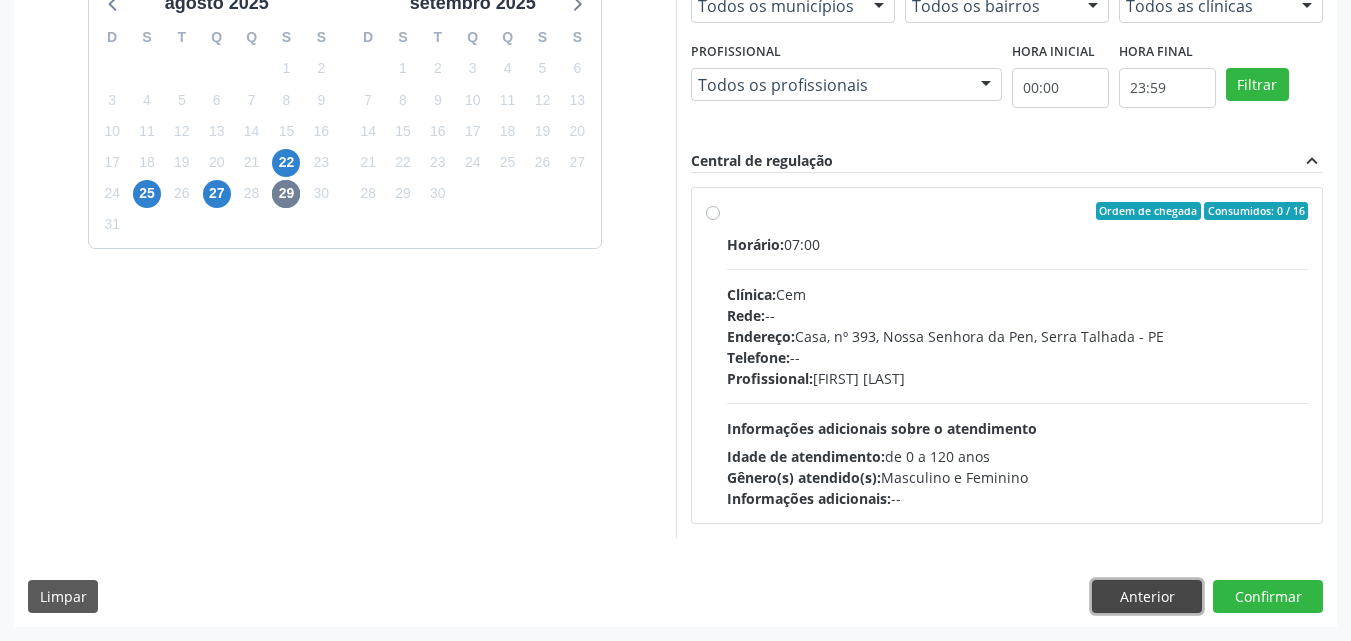 click on "Anterior" at bounding box center [1147, 597] 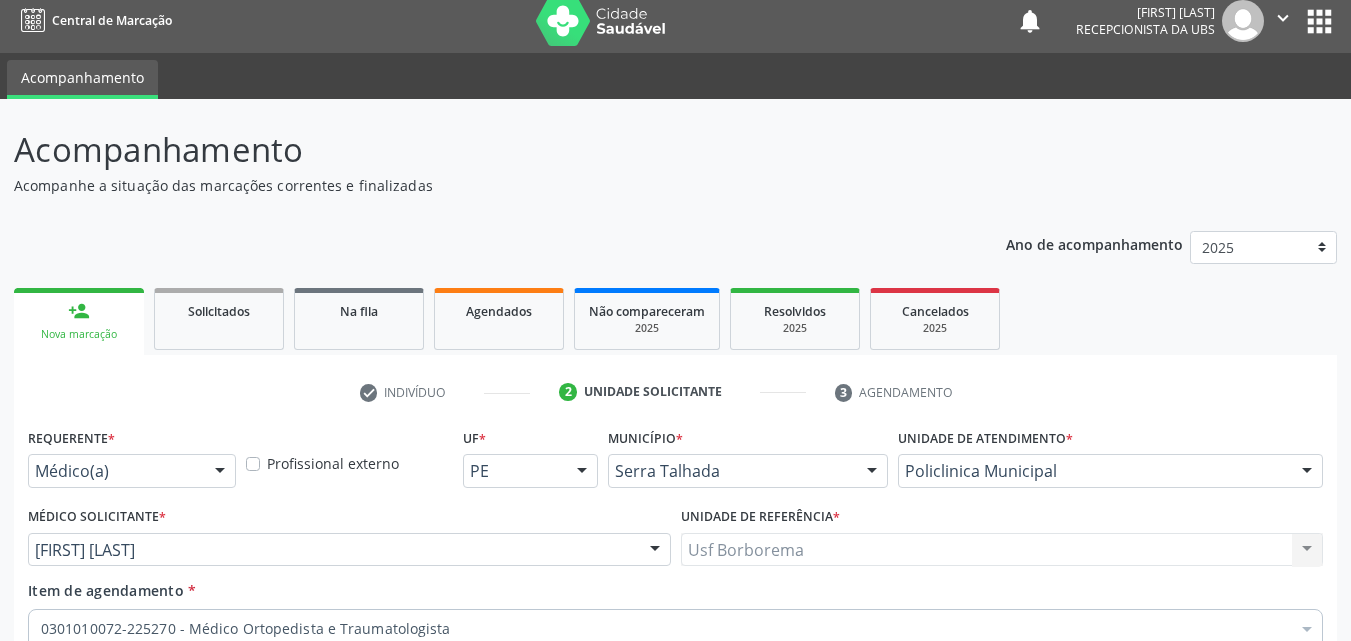 scroll, scrollTop: 0, scrollLeft: 0, axis: both 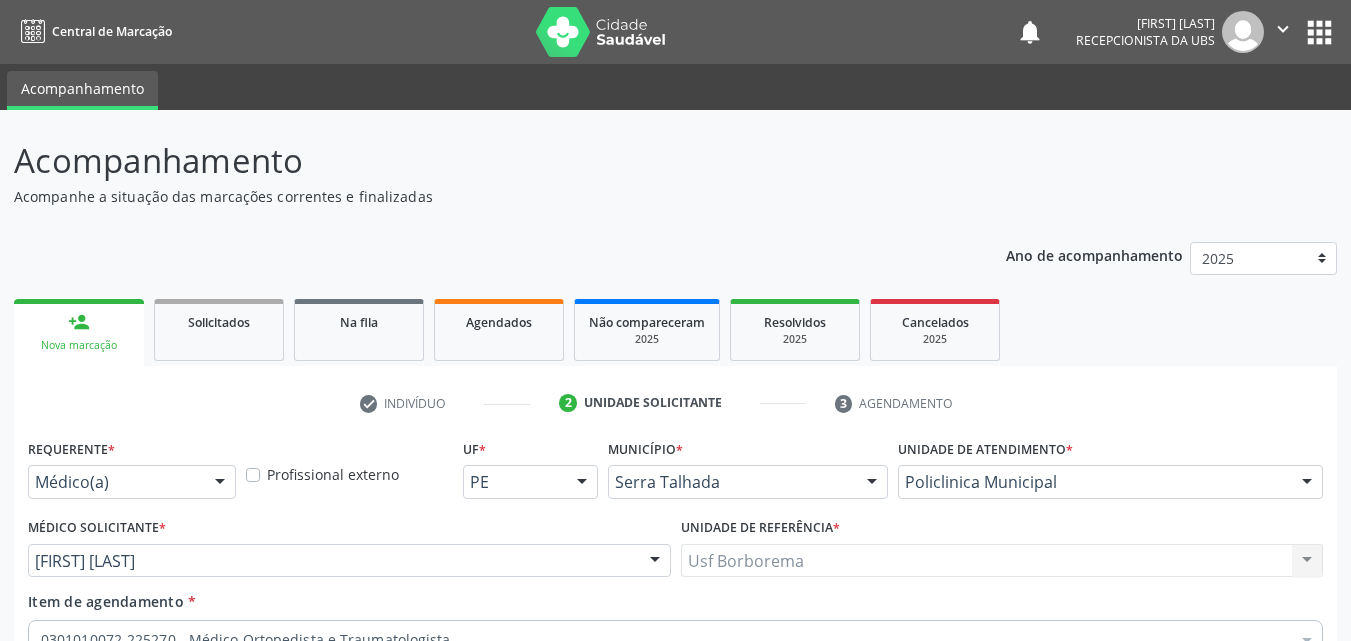 type 